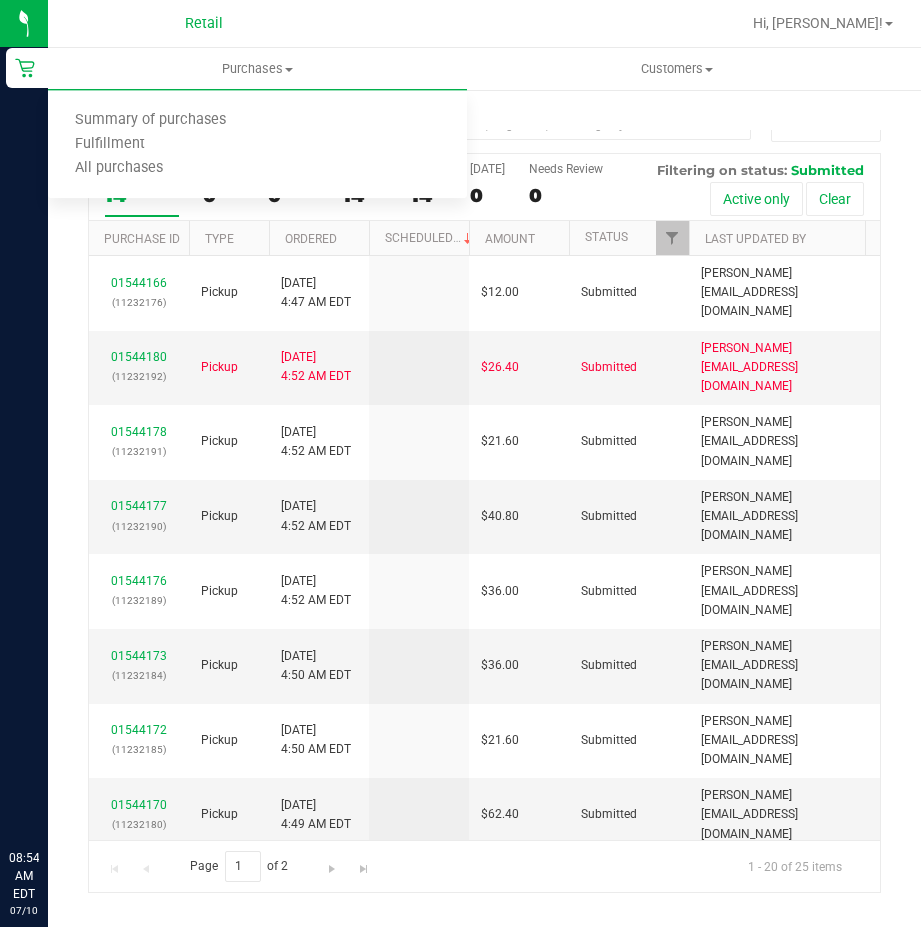 scroll, scrollTop: 0, scrollLeft: 0, axis: both 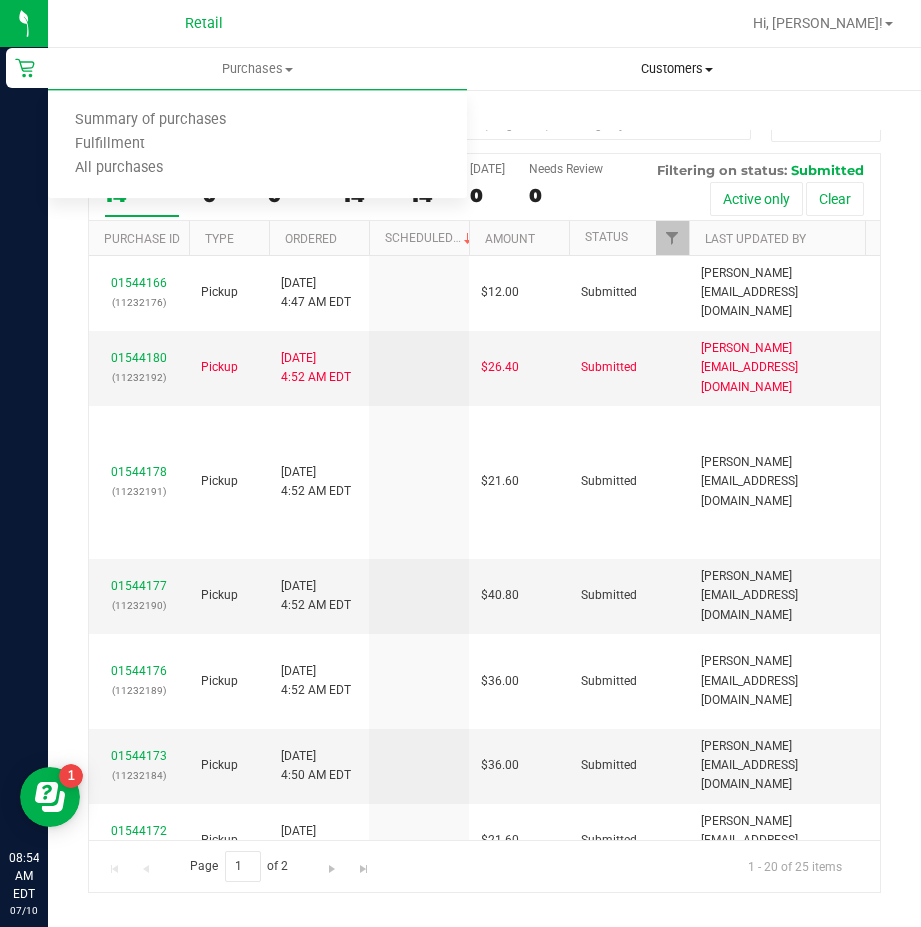 click on "Customers" at bounding box center (676, 69) 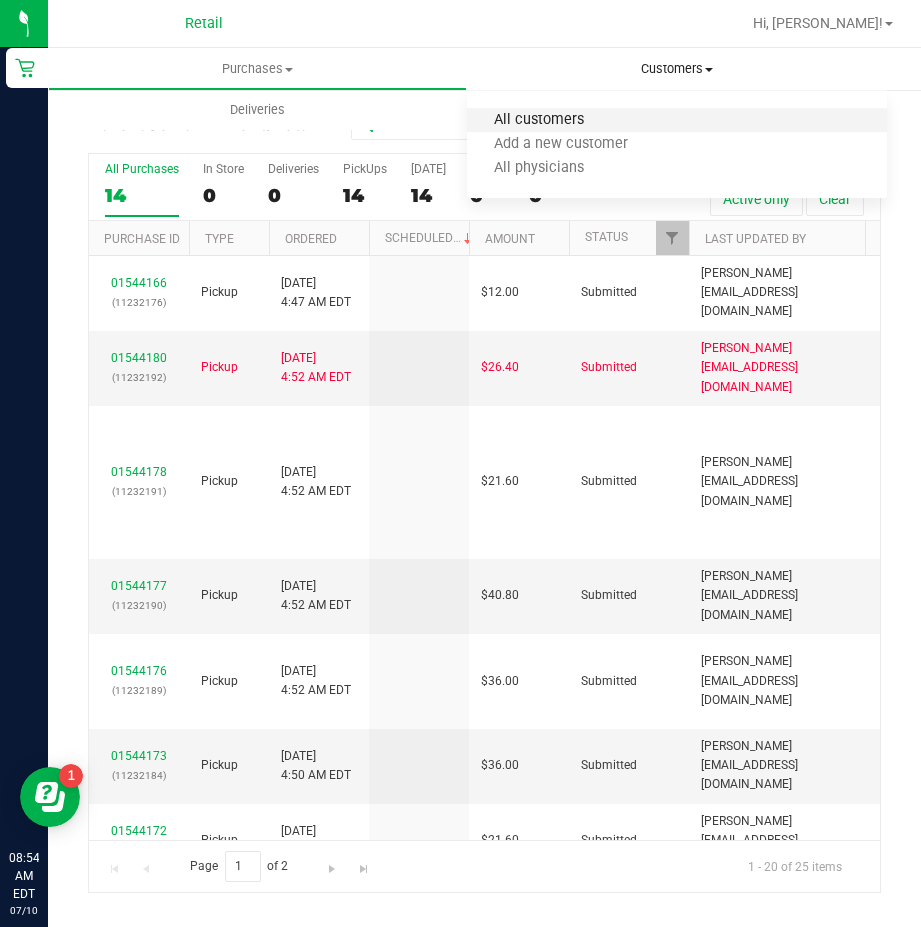 click on "All customers" at bounding box center (539, 120) 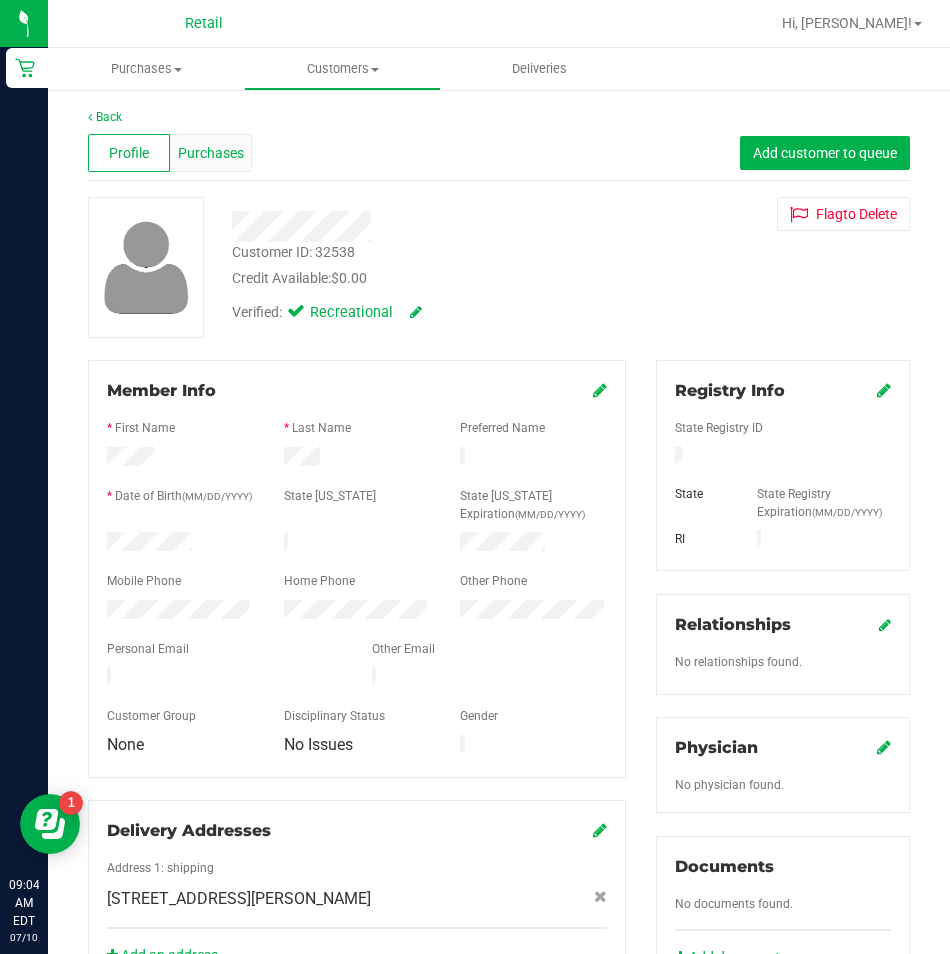 click on "Purchases" at bounding box center (211, 153) 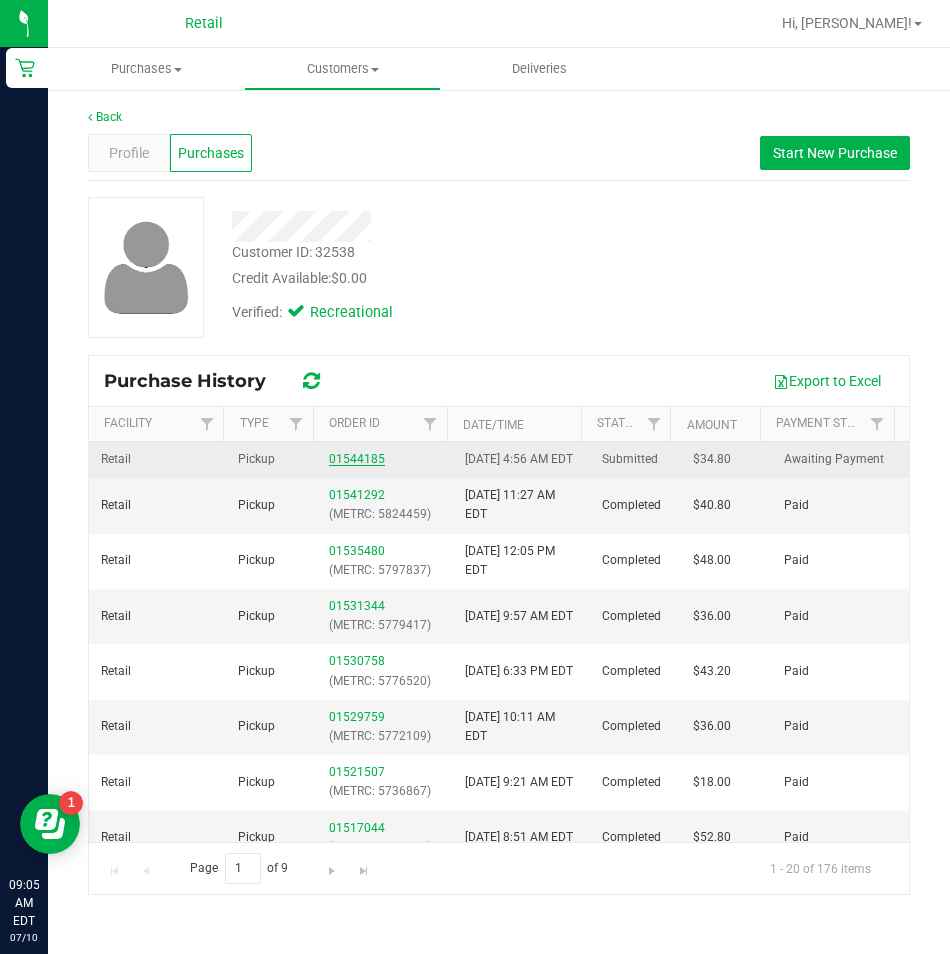 click on "01544185" at bounding box center (357, 459) 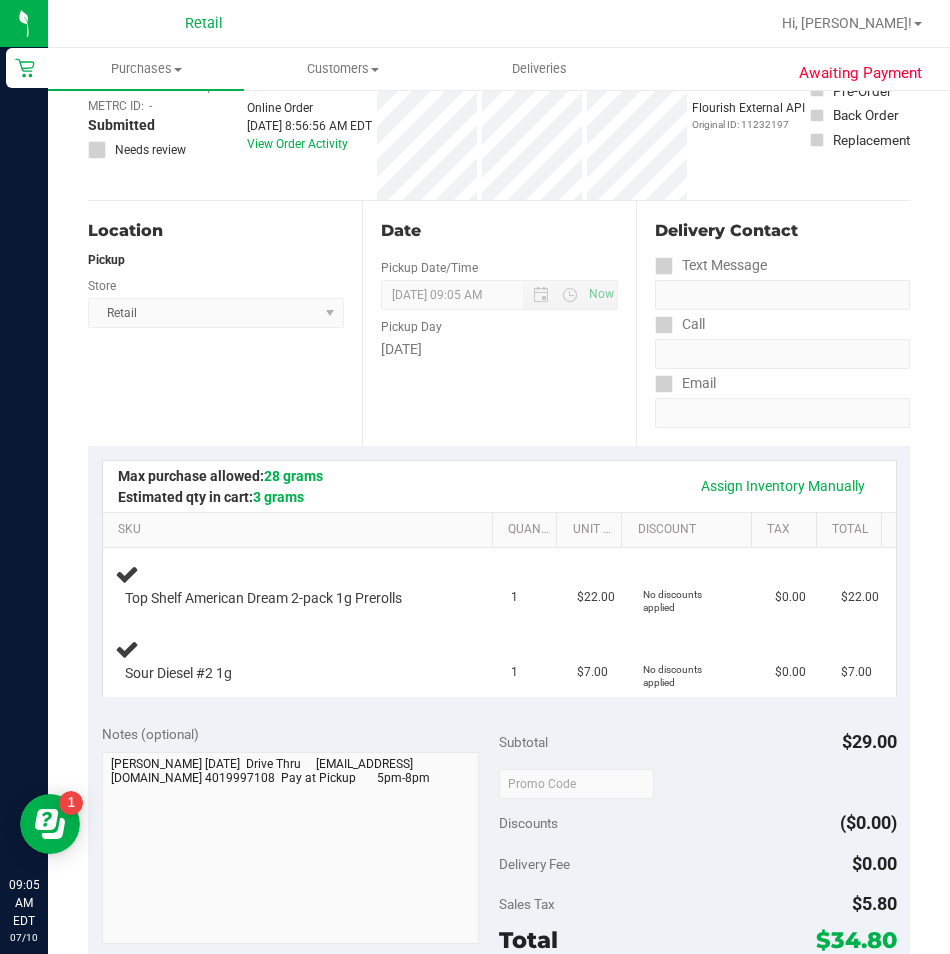 scroll, scrollTop: 0, scrollLeft: 0, axis: both 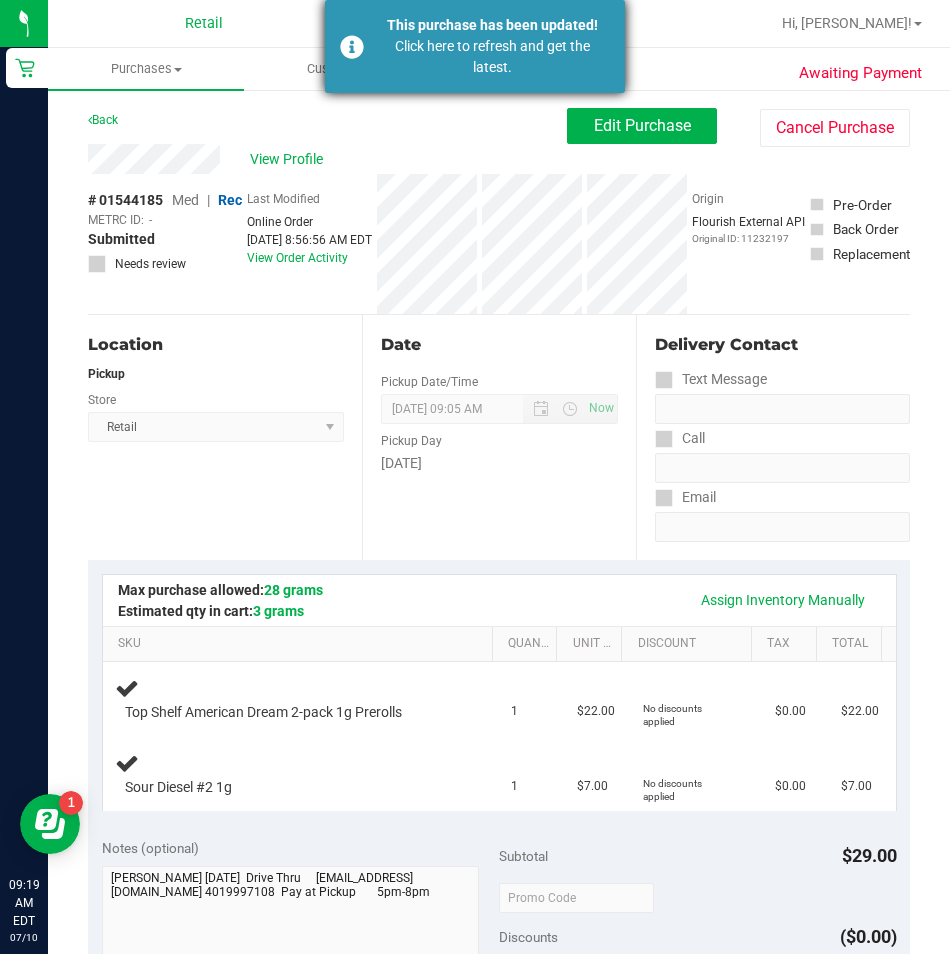 click on "This purchase has been updated!" at bounding box center [492, 25] 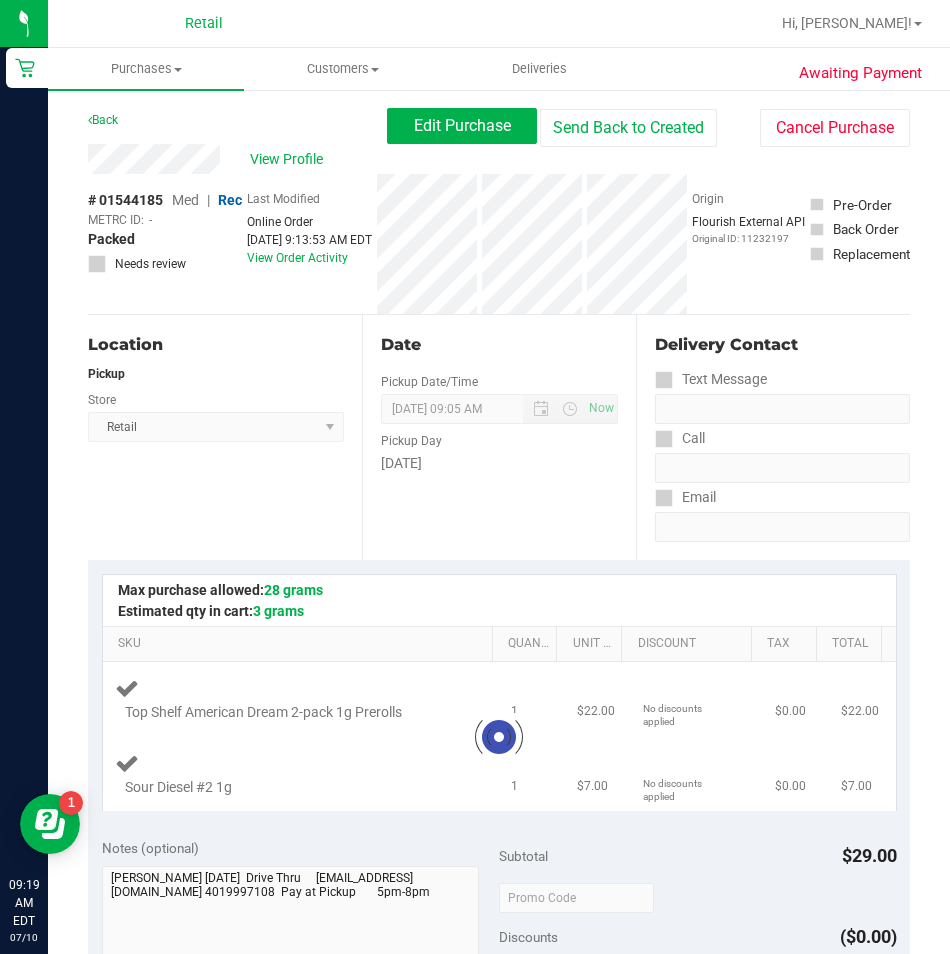 type on "[DATE] 09:13 AM" 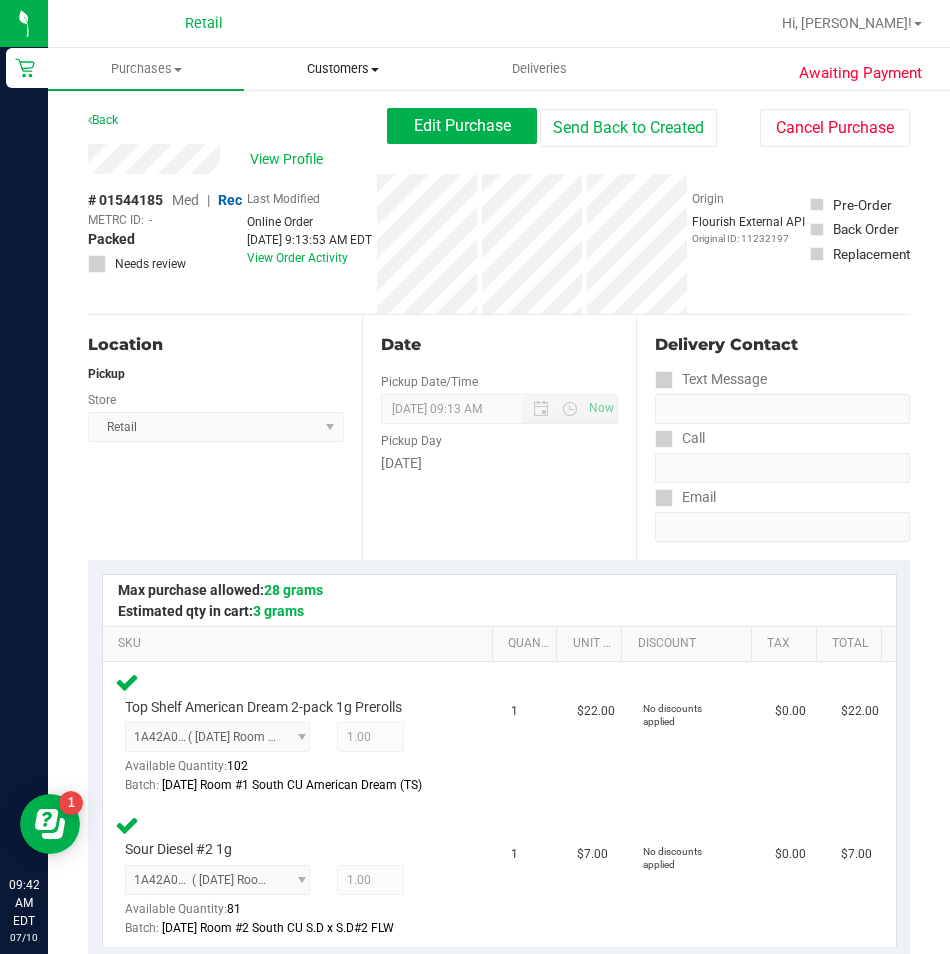 click on "Customers" at bounding box center [342, 69] 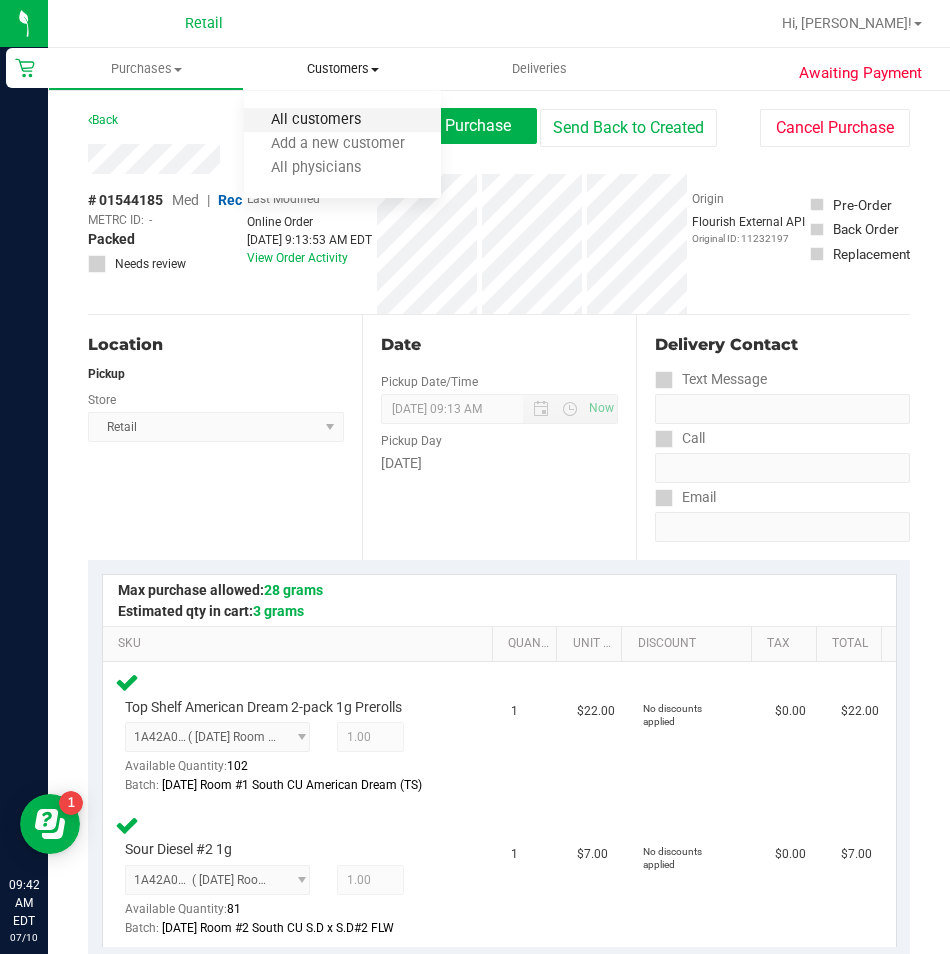click on "All customers" at bounding box center [316, 120] 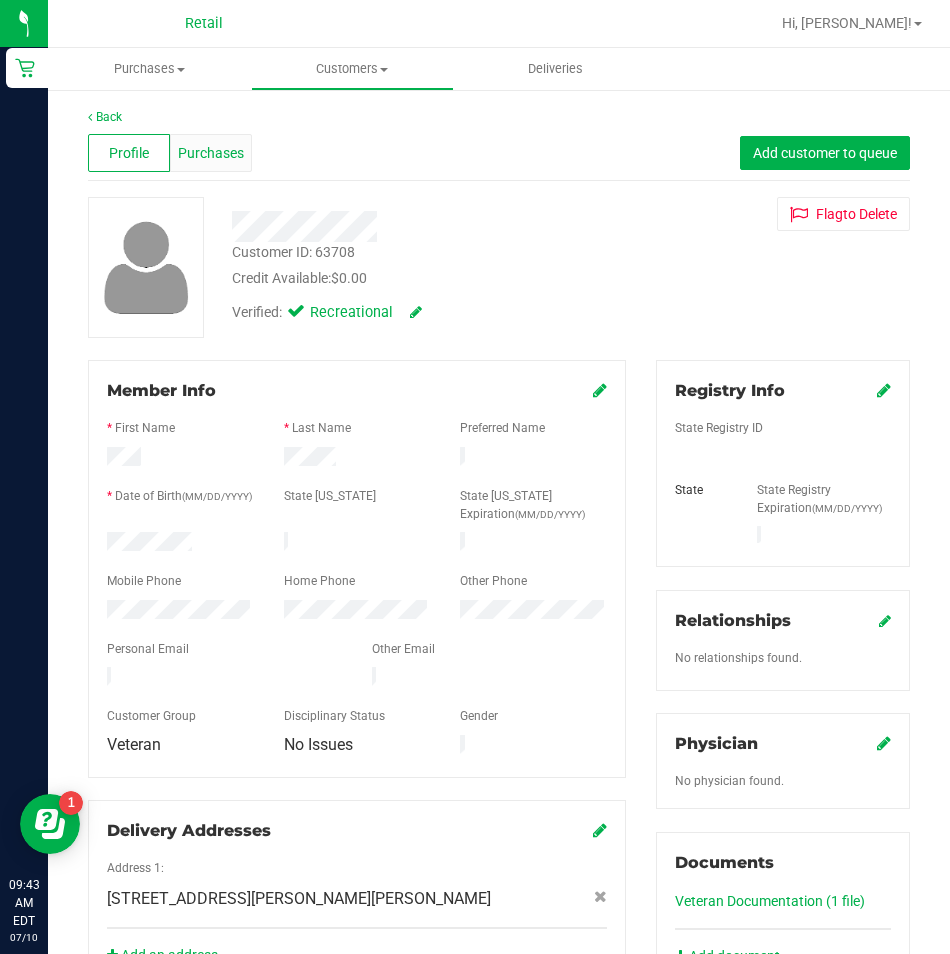 click on "Purchases" at bounding box center [211, 153] 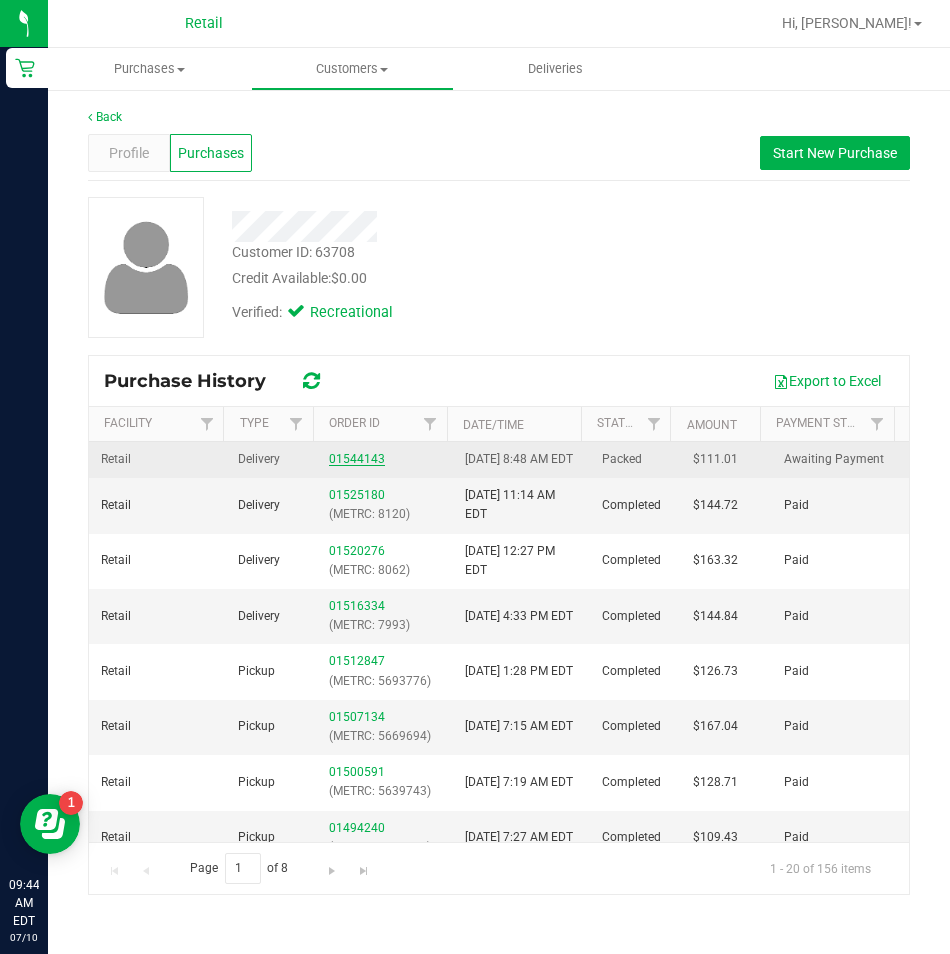click on "01544143" at bounding box center [357, 459] 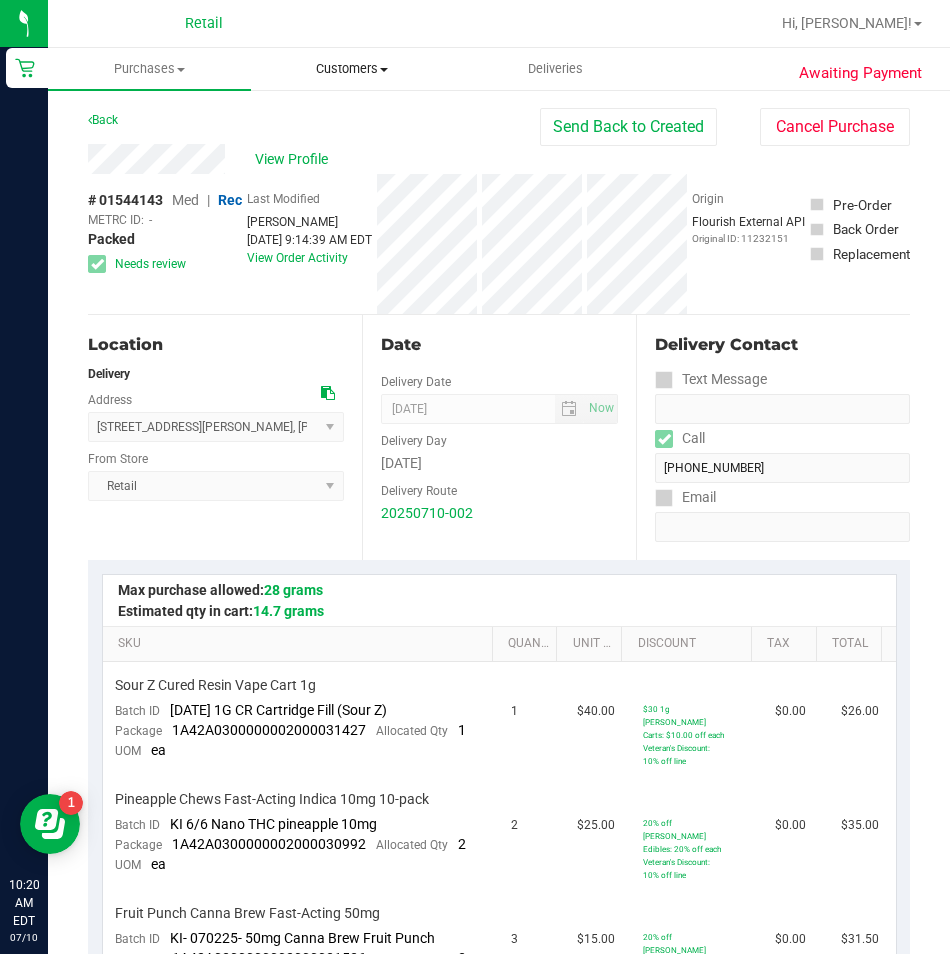 click on "Customers" at bounding box center [352, 69] 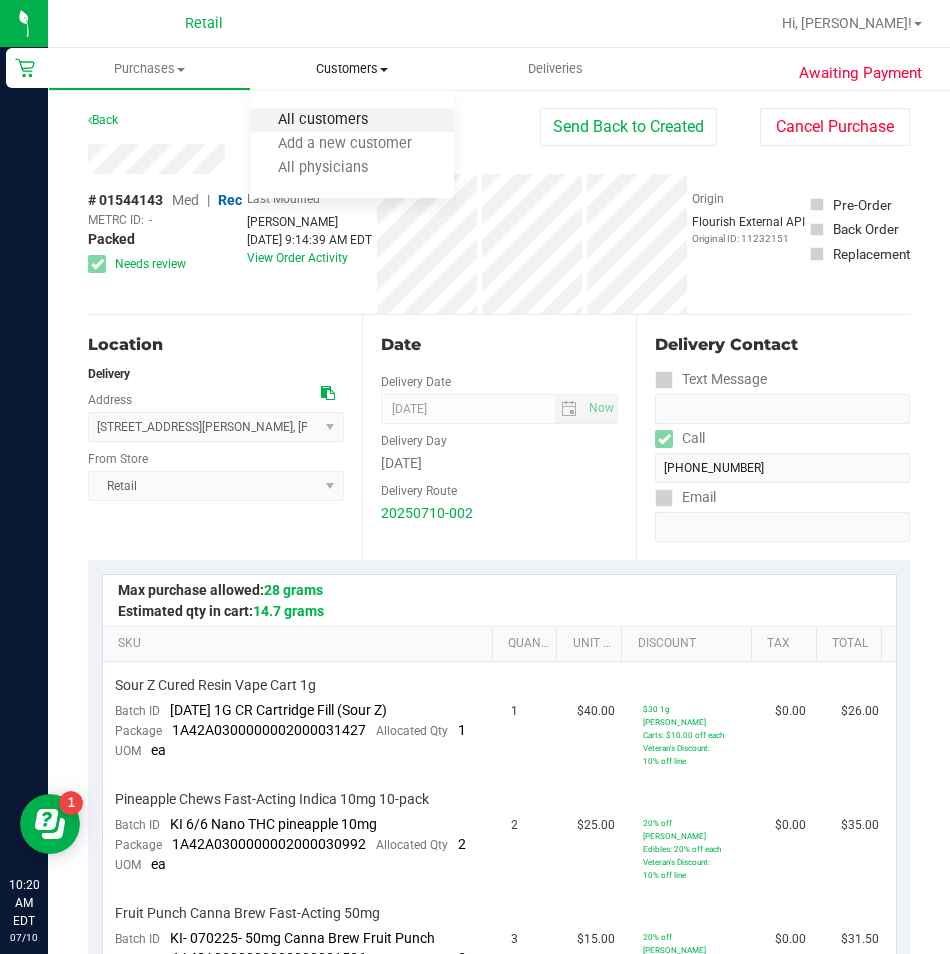 click on "All customers" at bounding box center (323, 120) 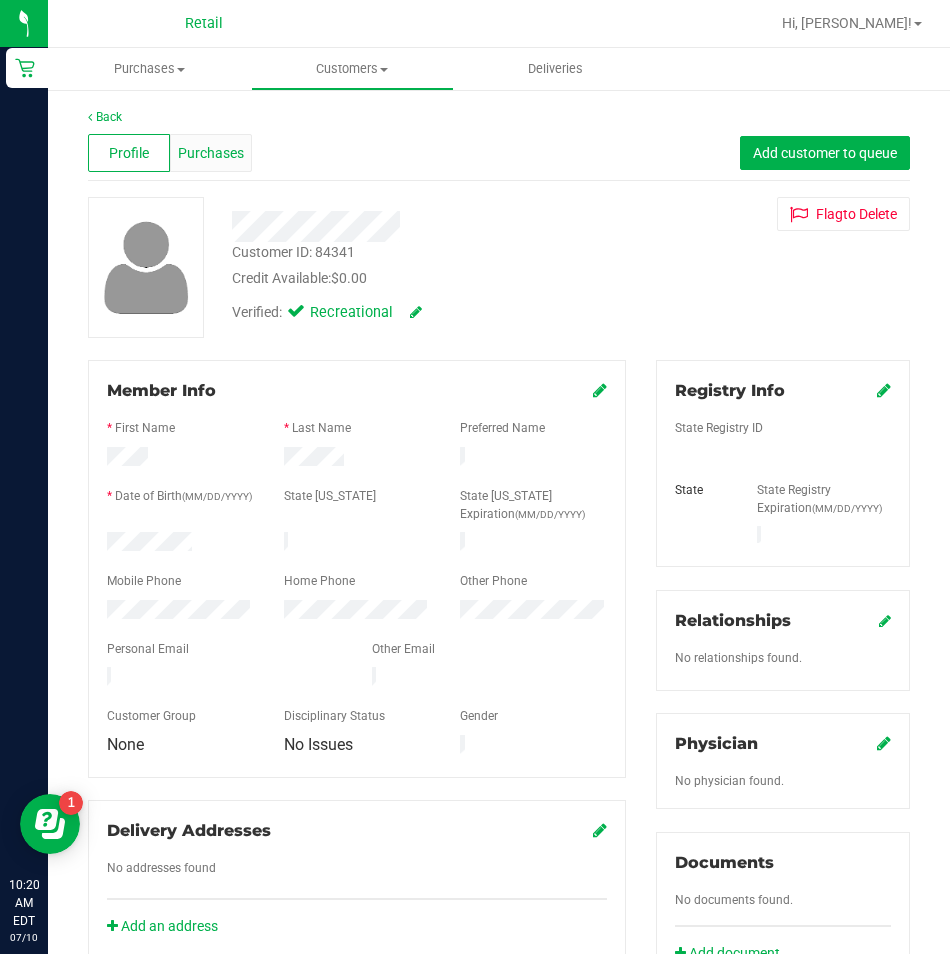 click on "Purchases" at bounding box center [211, 153] 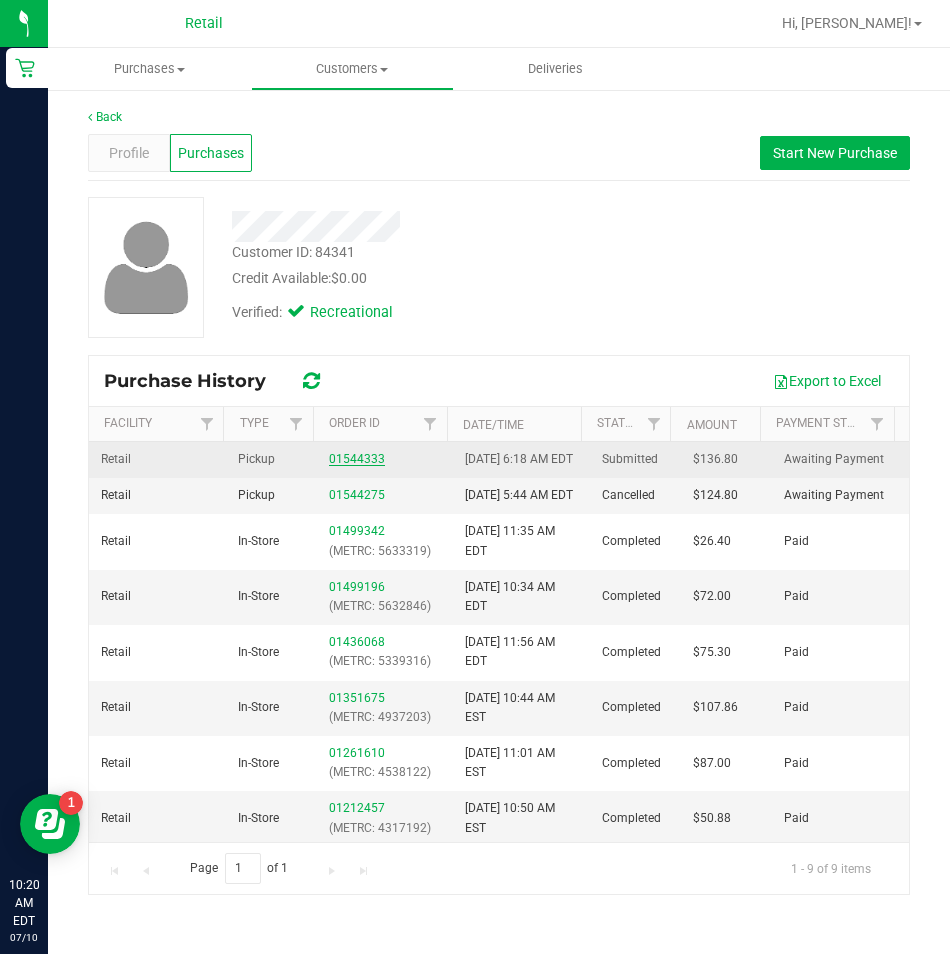 click on "01544333" at bounding box center [357, 459] 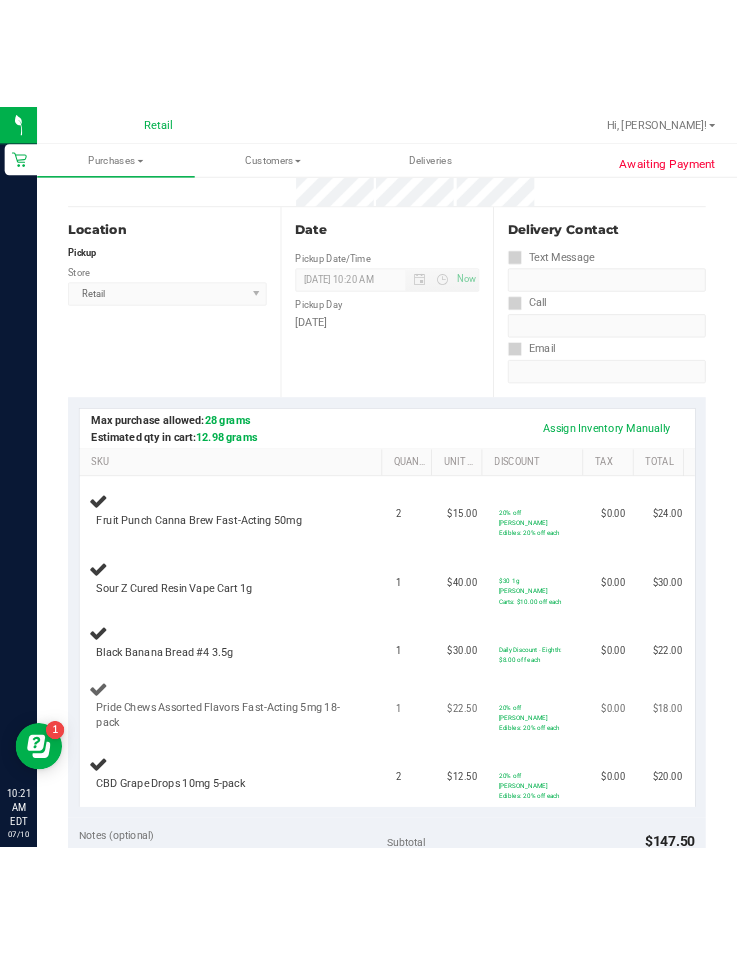 scroll, scrollTop: 0, scrollLeft: 0, axis: both 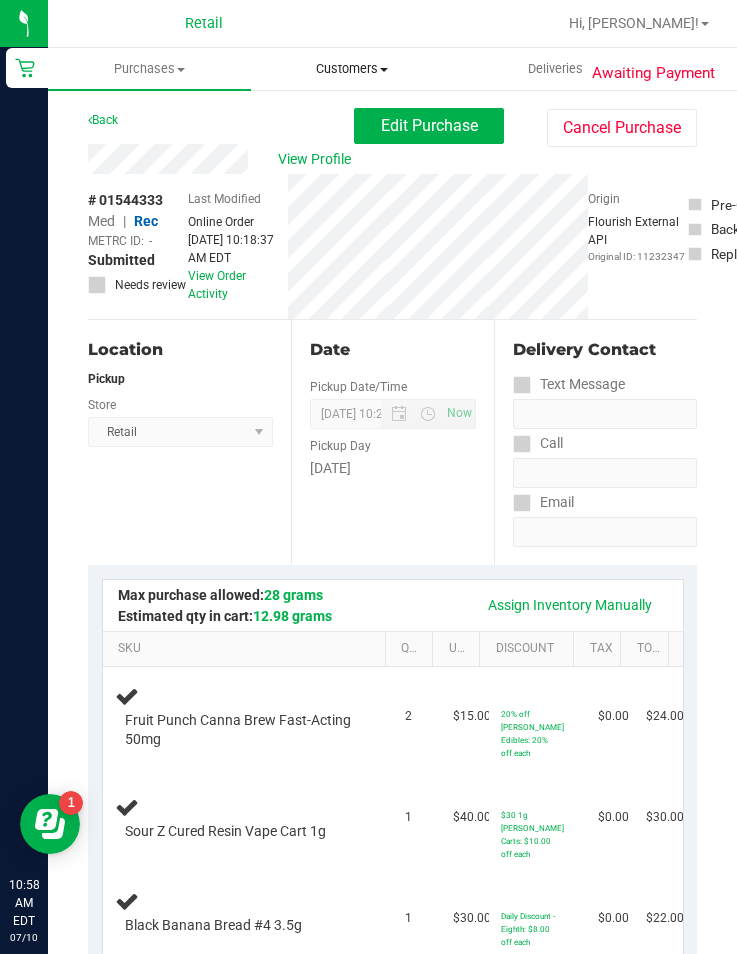 click on "Customers
All customers
Add a new customer
All physicians" at bounding box center (352, 69) 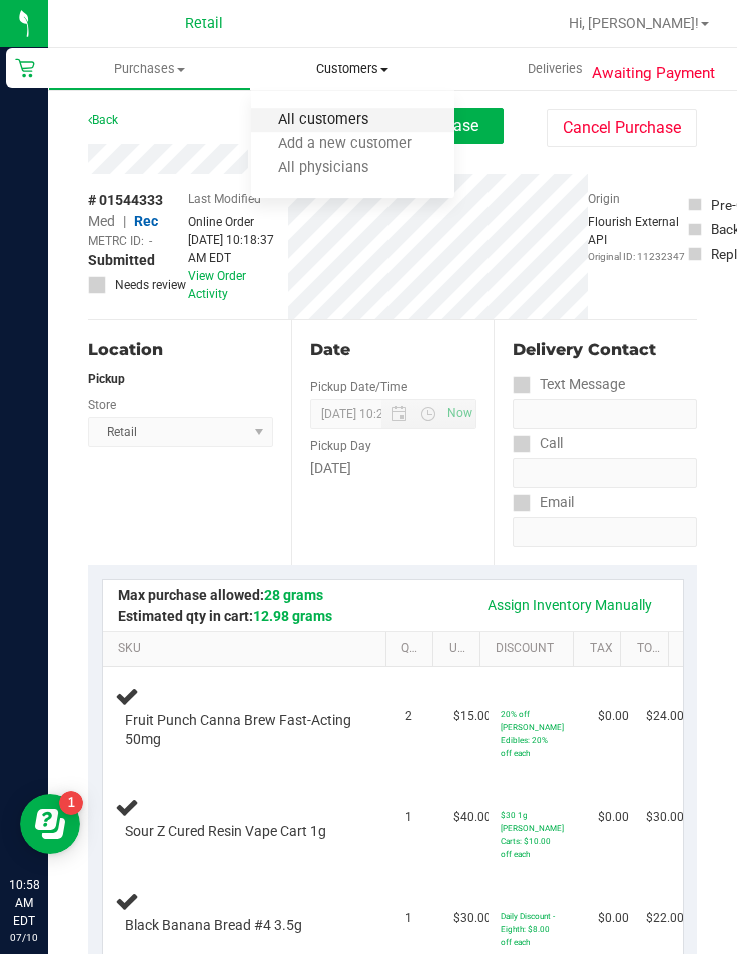 click on "All customers" at bounding box center [323, 120] 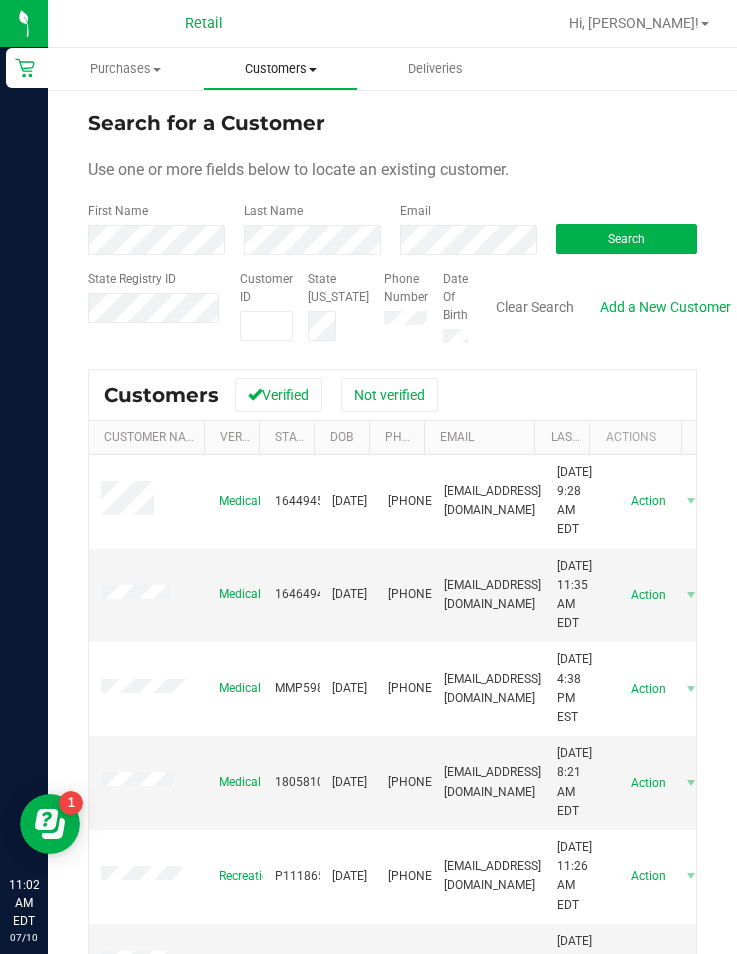 click on "Customers" at bounding box center [280, 69] 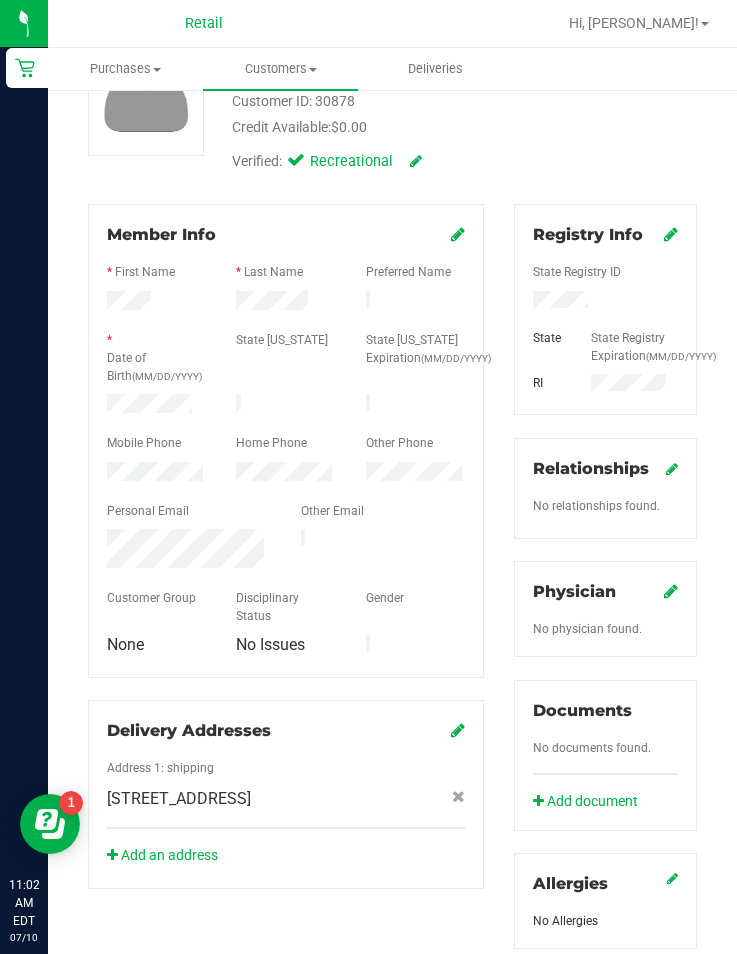 scroll, scrollTop: 0, scrollLeft: 0, axis: both 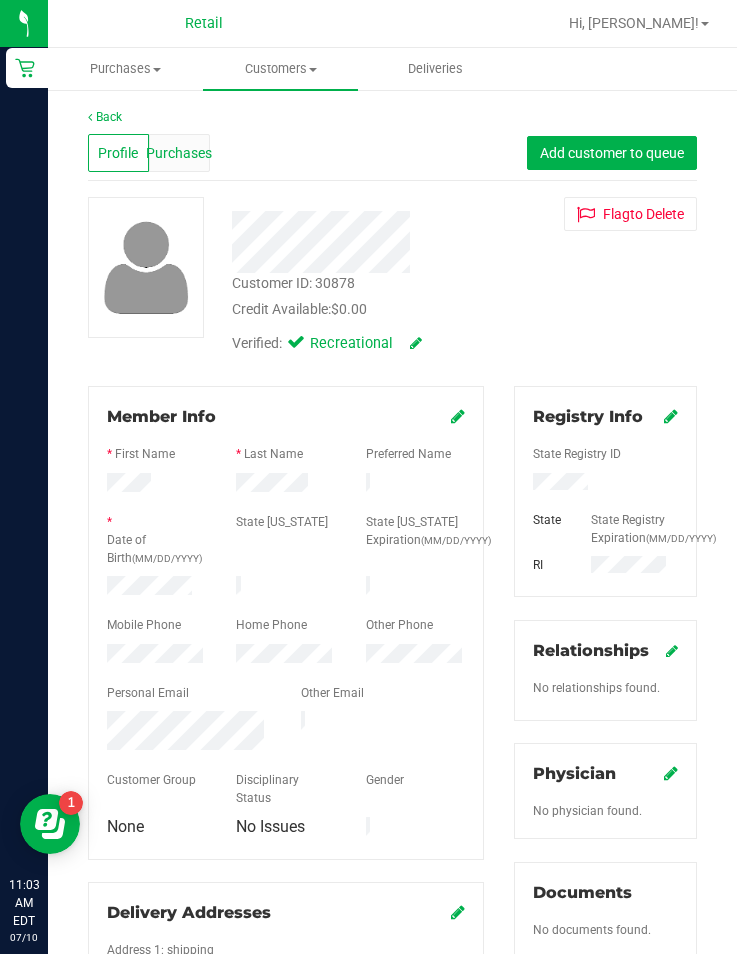 click on "Purchases" at bounding box center [179, 153] 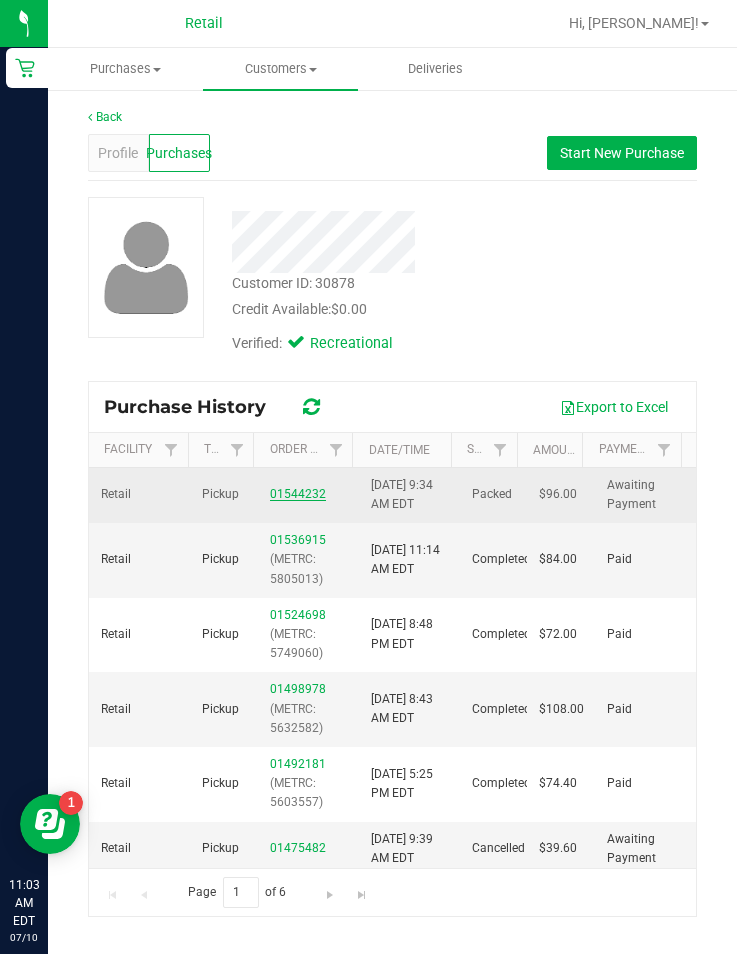 click on "01544232" at bounding box center (298, 494) 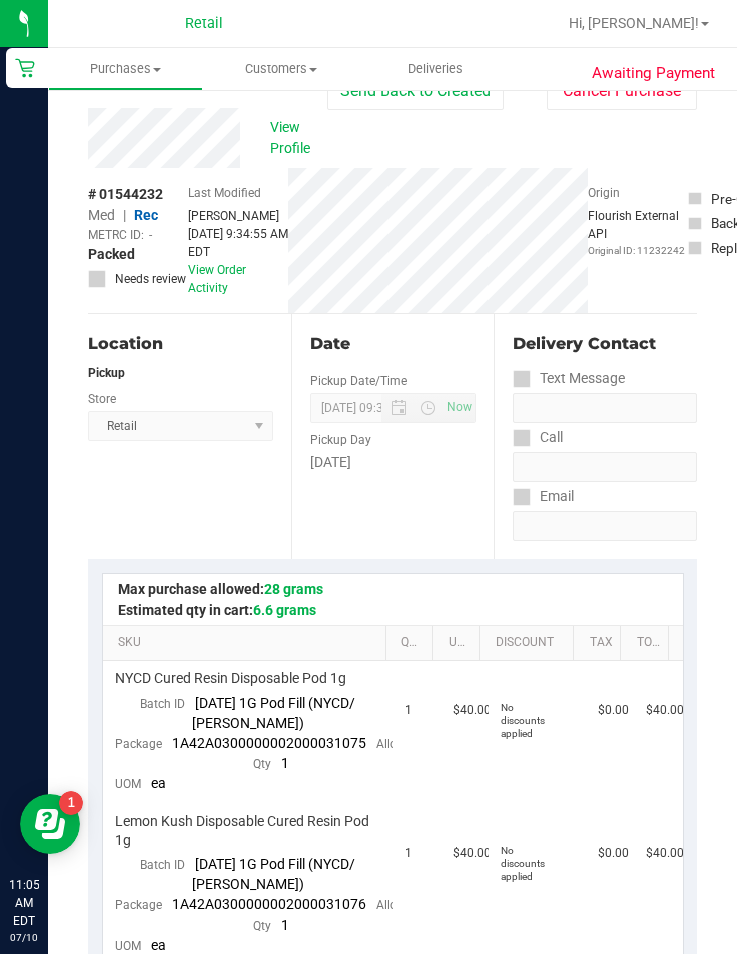 scroll, scrollTop: 0, scrollLeft: 0, axis: both 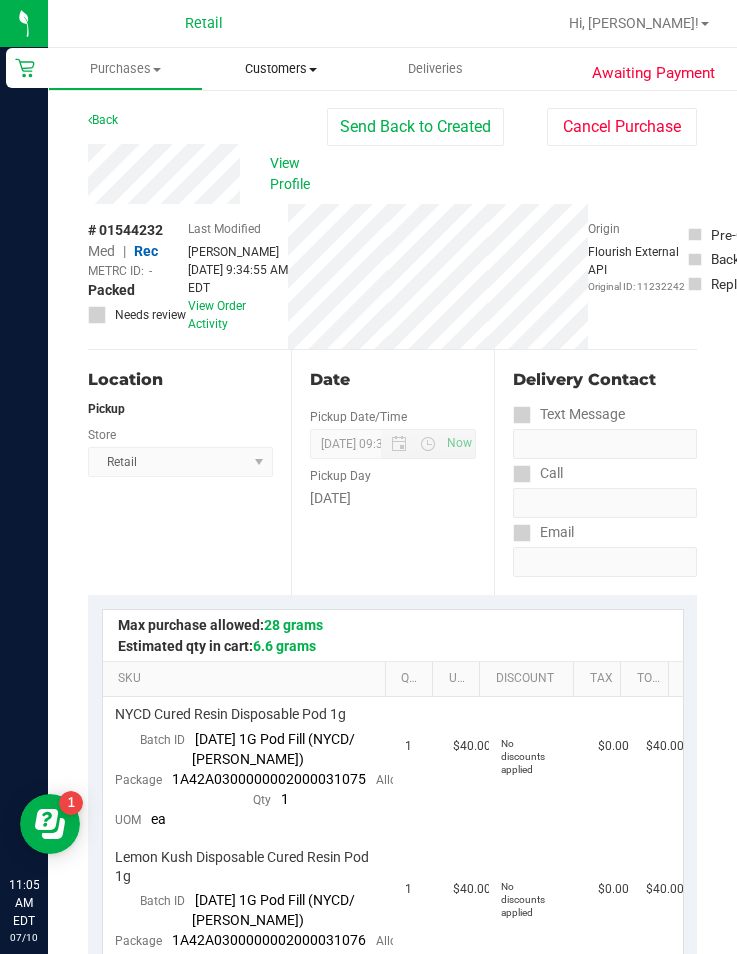 click on "Customers" at bounding box center [280, 69] 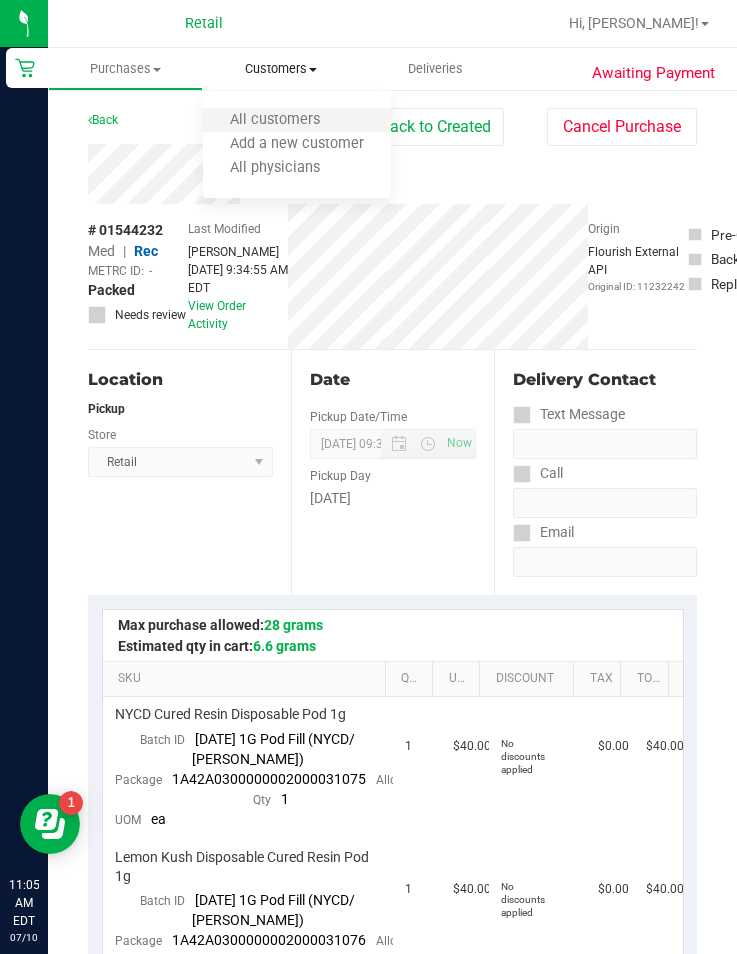 click on "All customers" at bounding box center [297, 121] 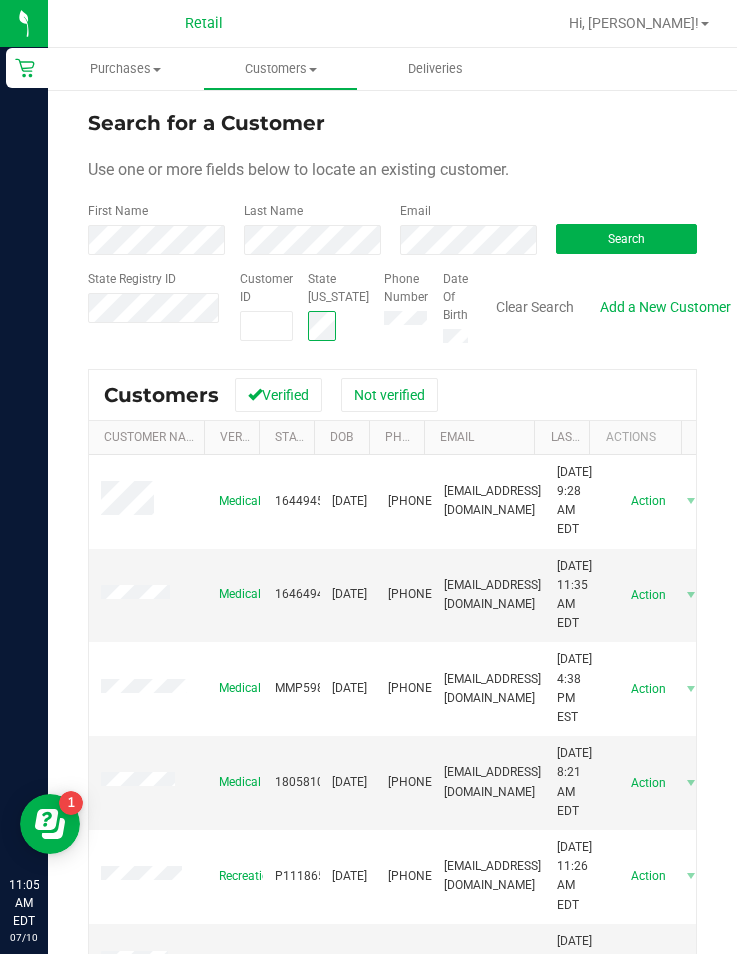 scroll, scrollTop: 0, scrollLeft: 51, axis: horizontal 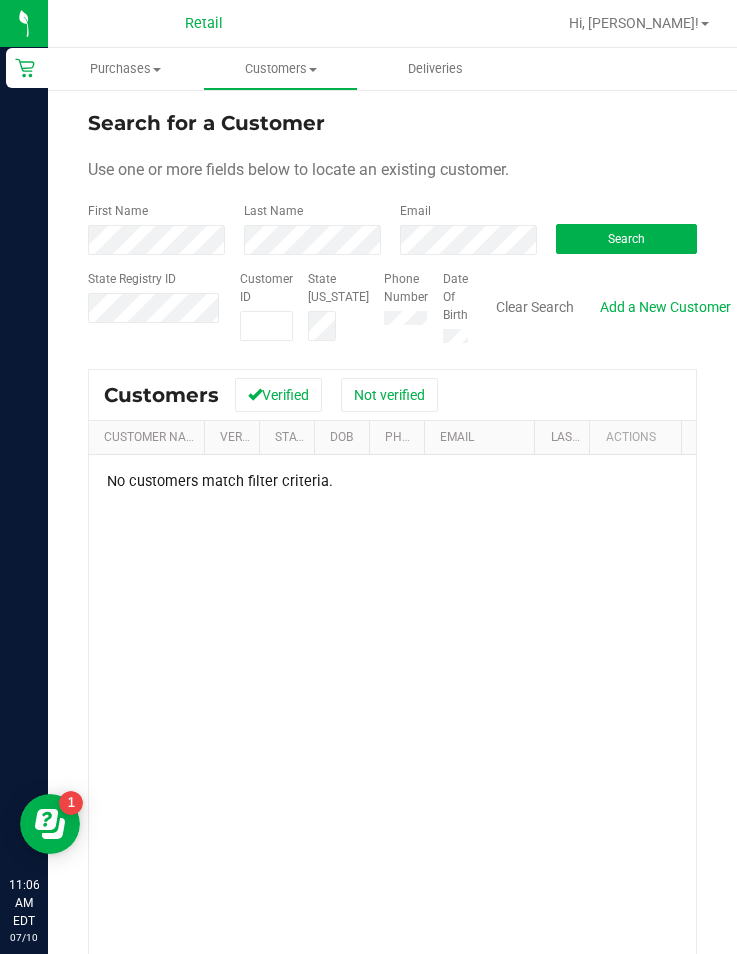 drag, startPoint x: 463, startPoint y: 737, endPoint x: 710, endPoint y: 564, distance: 301.5593 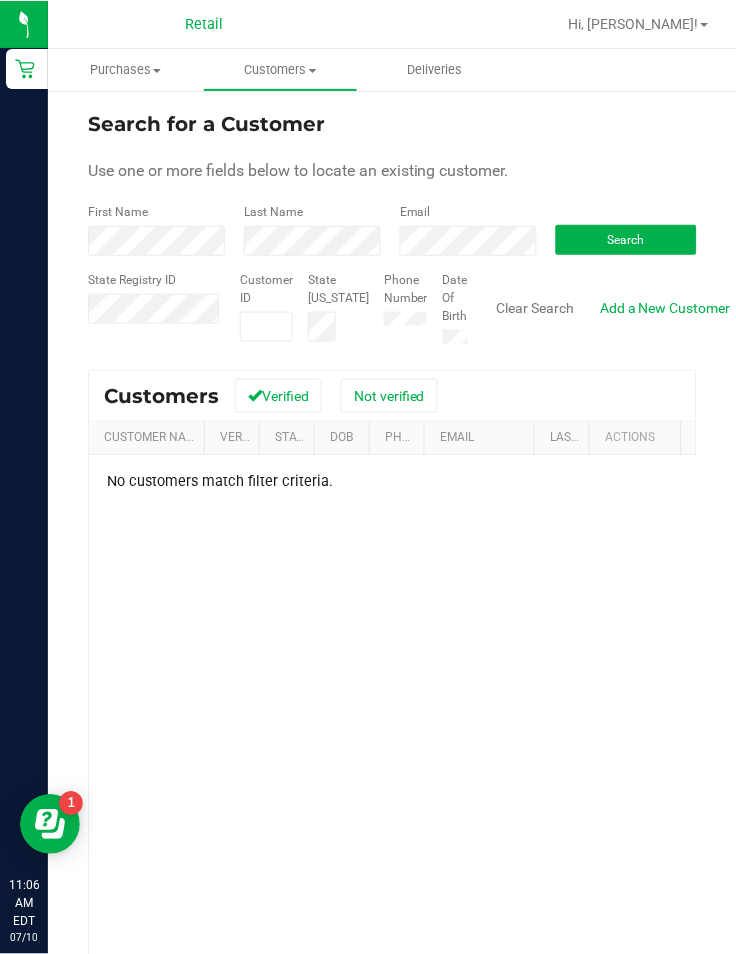 scroll, scrollTop: 0, scrollLeft: 0, axis: both 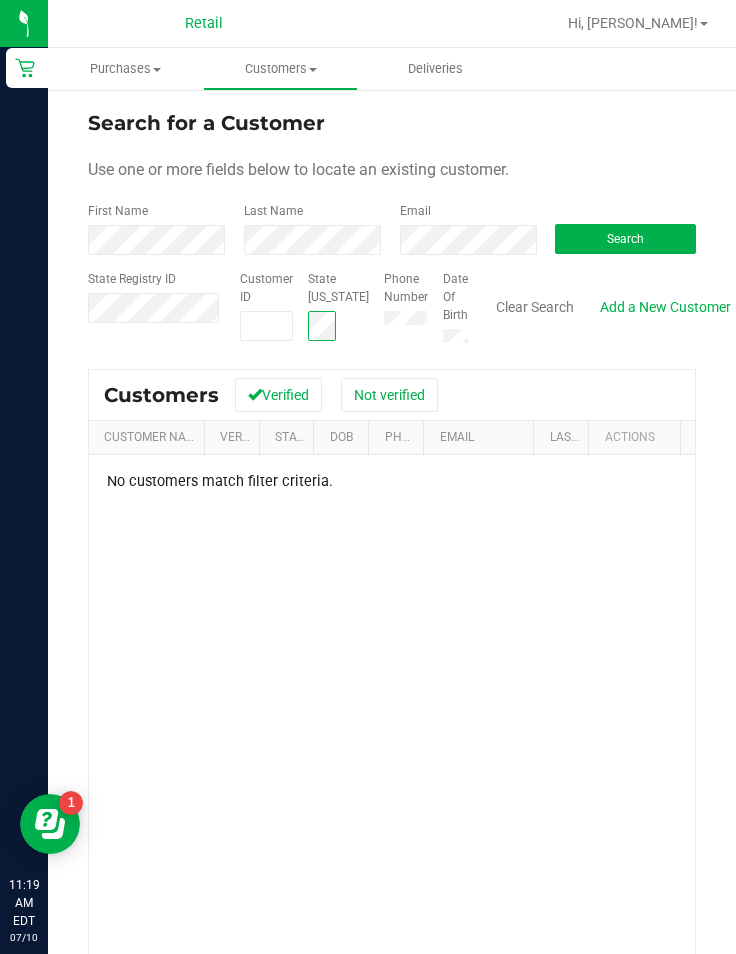 click on "State Registry ID
Customer ID
State [US_STATE]
Phone Number
Date Of Birth
Clear Search
Add a New Customer" at bounding box center (392, 309) 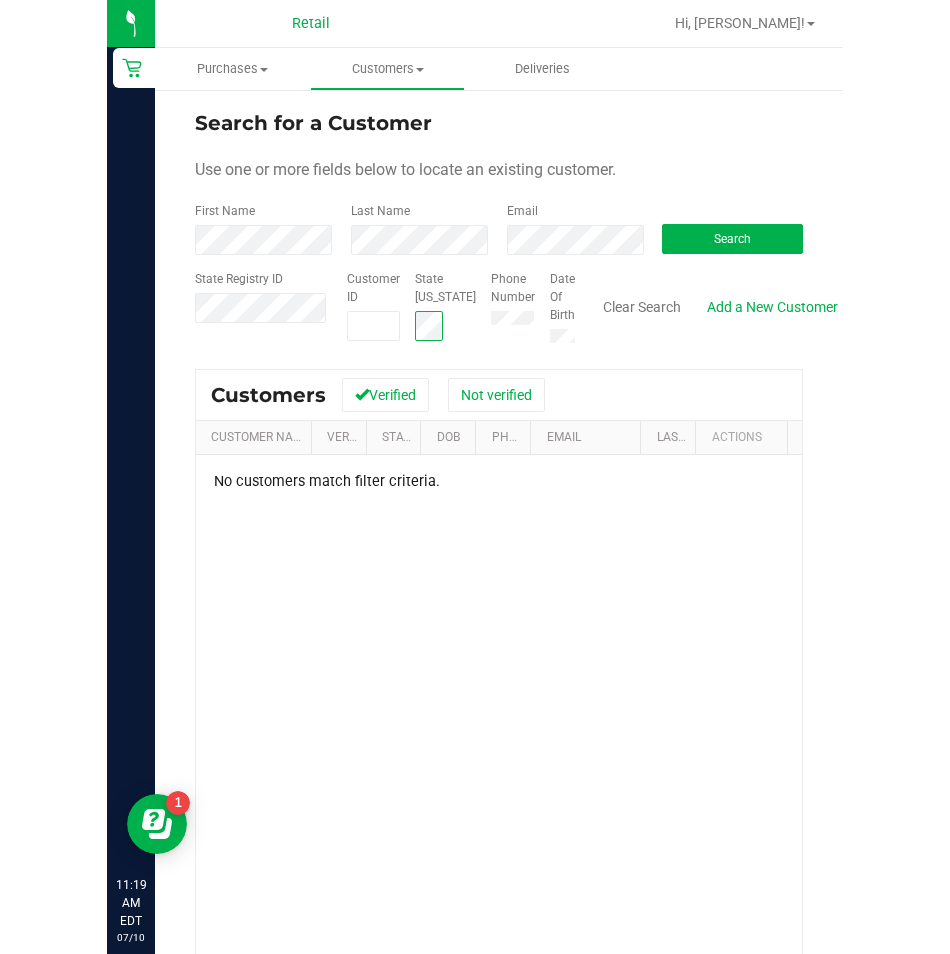 scroll, scrollTop: 0, scrollLeft: 0, axis: both 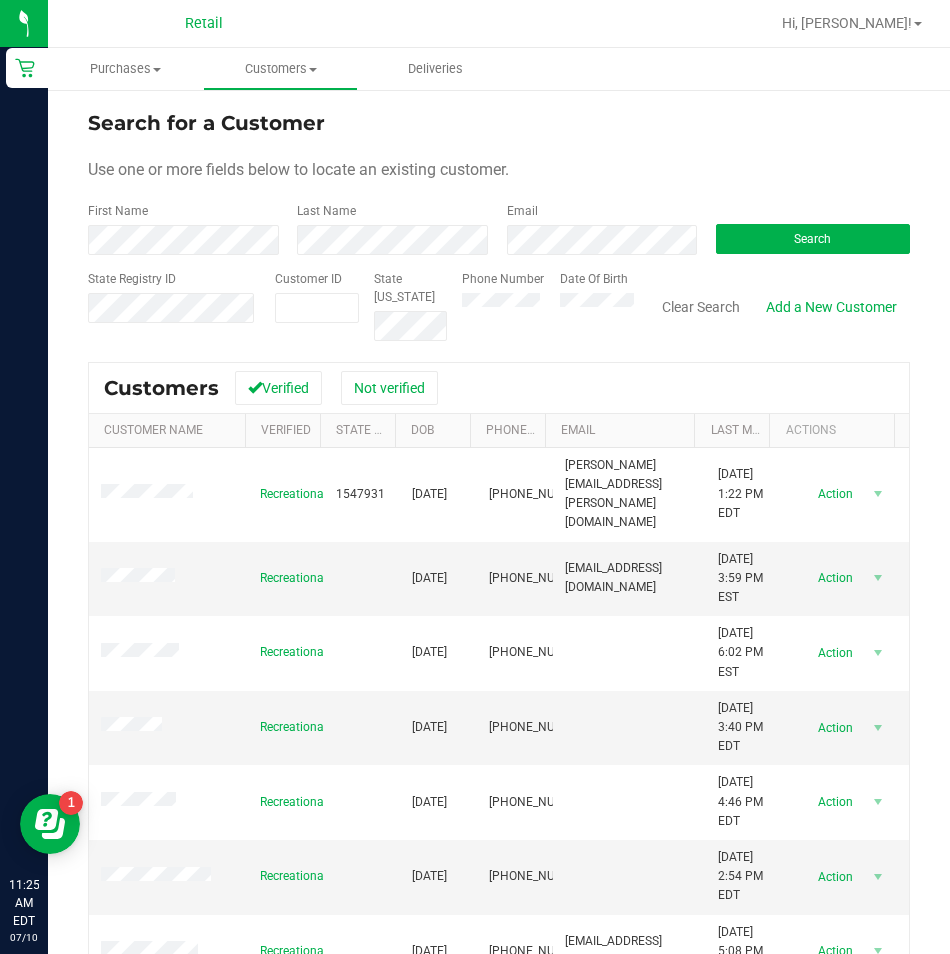 click on "Search for a Customer
Use one or more fields below to locate an existing customer.
First Name
Last Name
Email
Search
State Registry ID
Customer ID
State [US_STATE]
Phone Number
Date Of Birth" at bounding box center [499, 224] 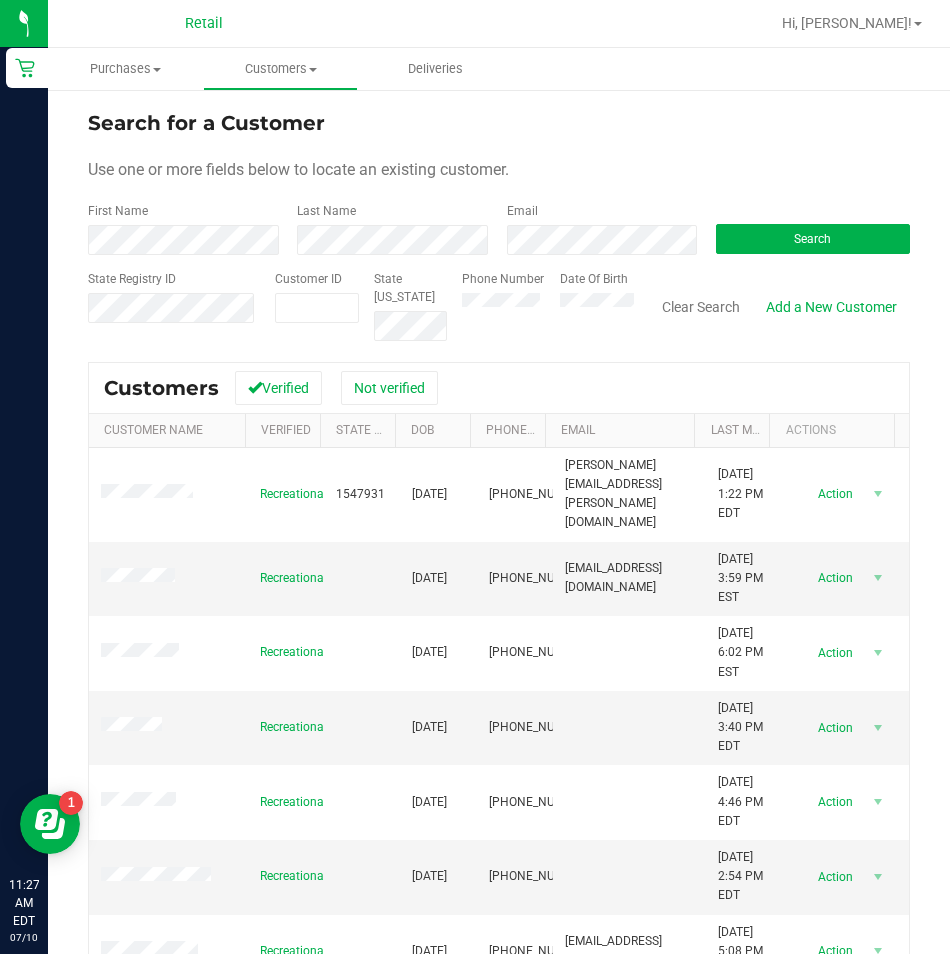 click on "Retail 11:27 AM EDT [DATE]  07/10   Retail   Hi, [PERSON_NAME]!
Purchases
Summary of purchases
Fulfillment
All purchases
Customers
All customers
Add a new customer" at bounding box center [475, 477] 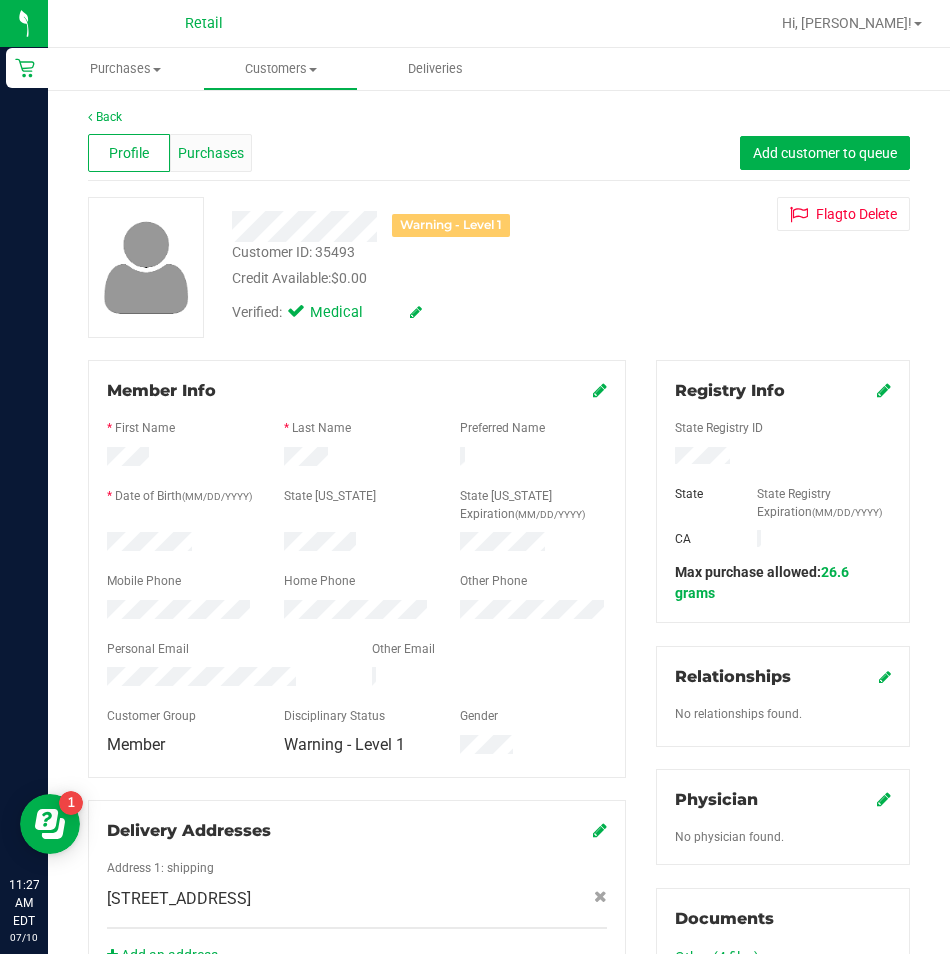 click on "Purchases" at bounding box center (211, 153) 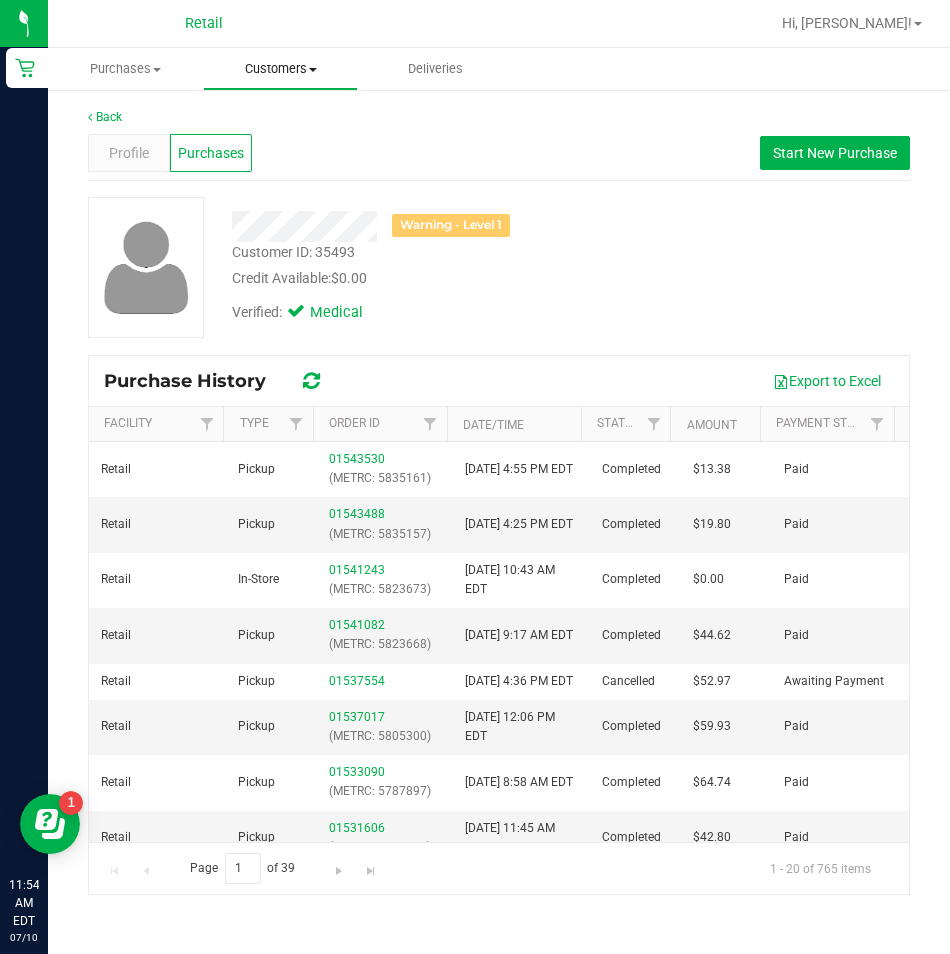 click on "Customers
All customers
Add a new customer
All physicians" at bounding box center [280, 69] 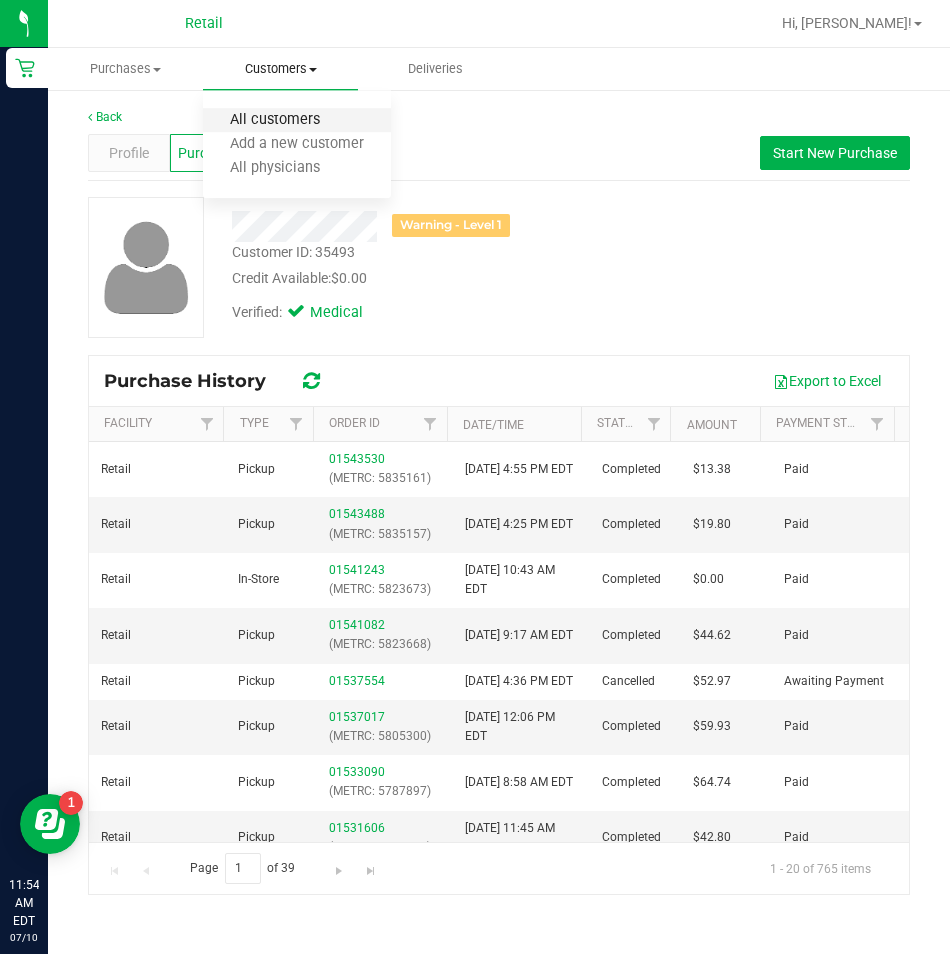 click on "All customers" at bounding box center [275, 120] 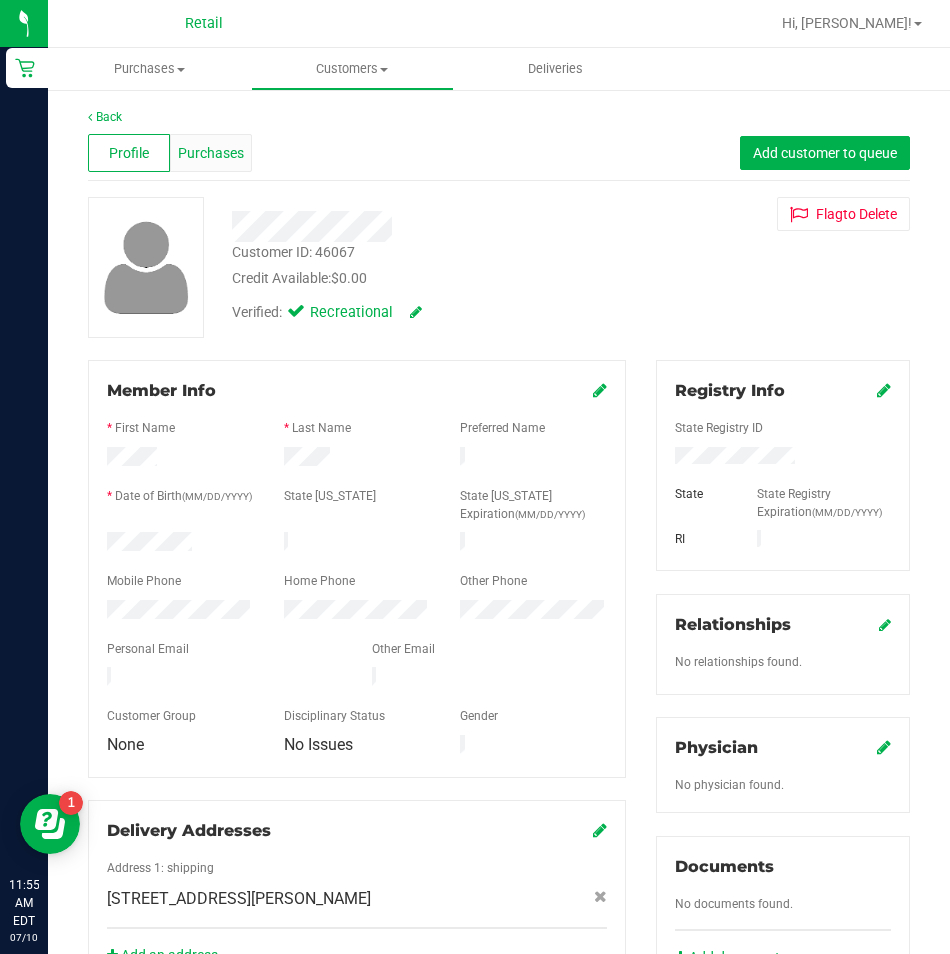 click on "Purchases" at bounding box center (211, 153) 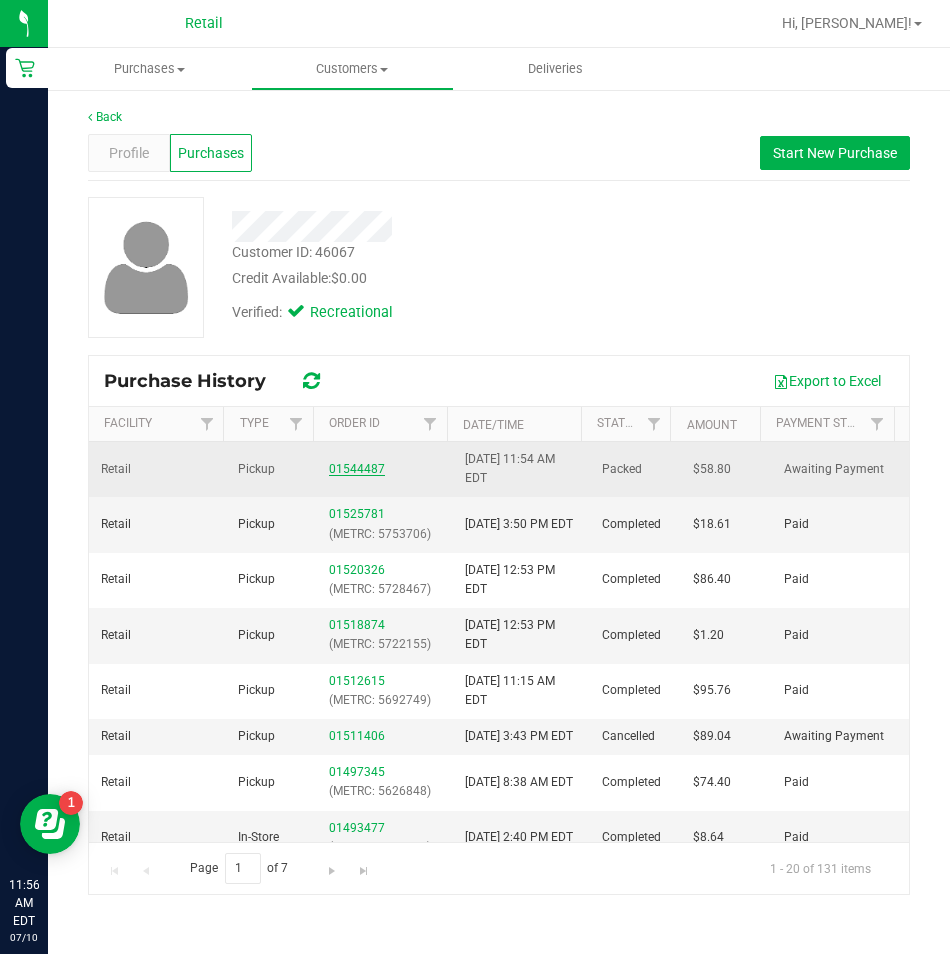 click on "01544487" at bounding box center (357, 469) 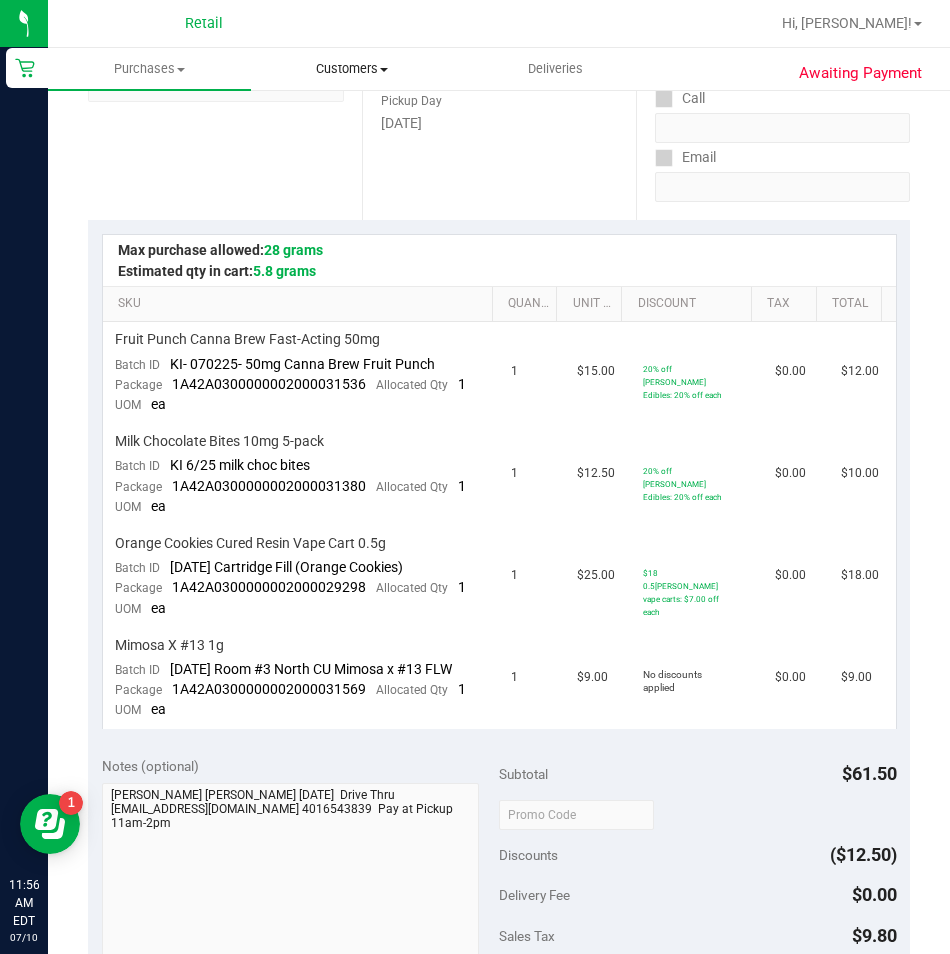 scroll, scrollTop: 100, scrollLeft: 0, axis: vertical 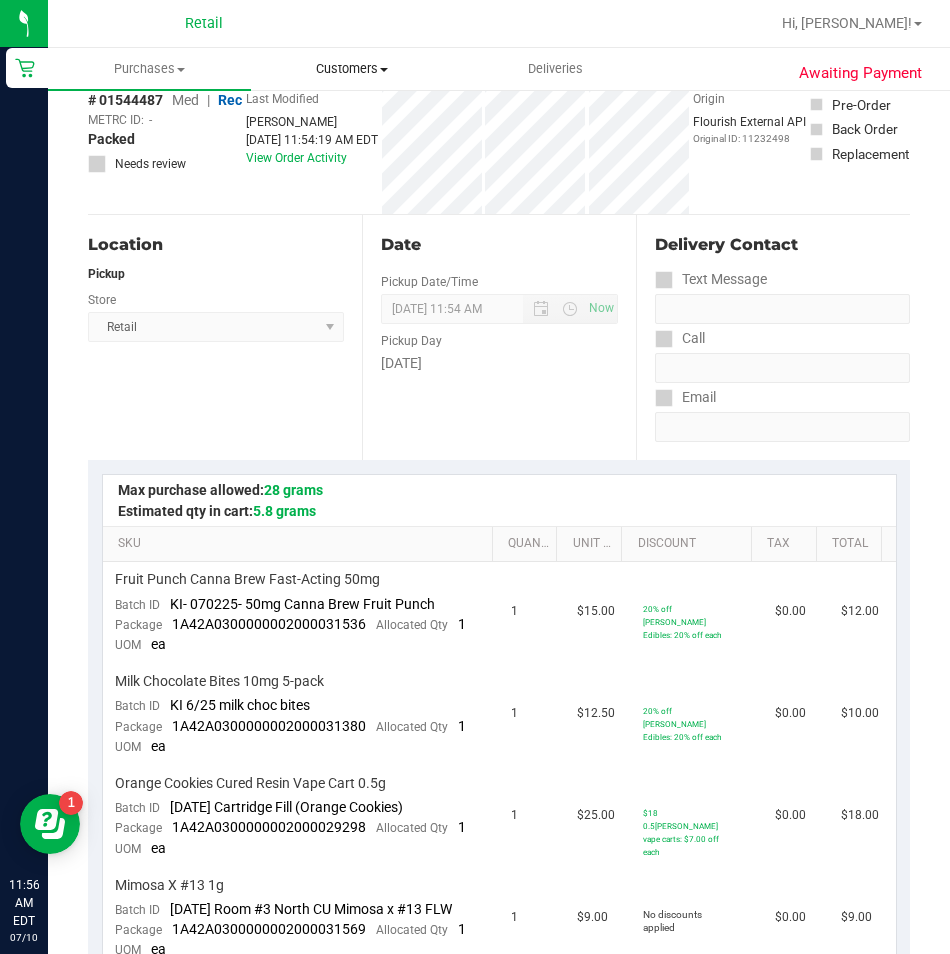 click on "Customers
All customers
Add a new customer
All physicians" at bounding box center [352, 69] 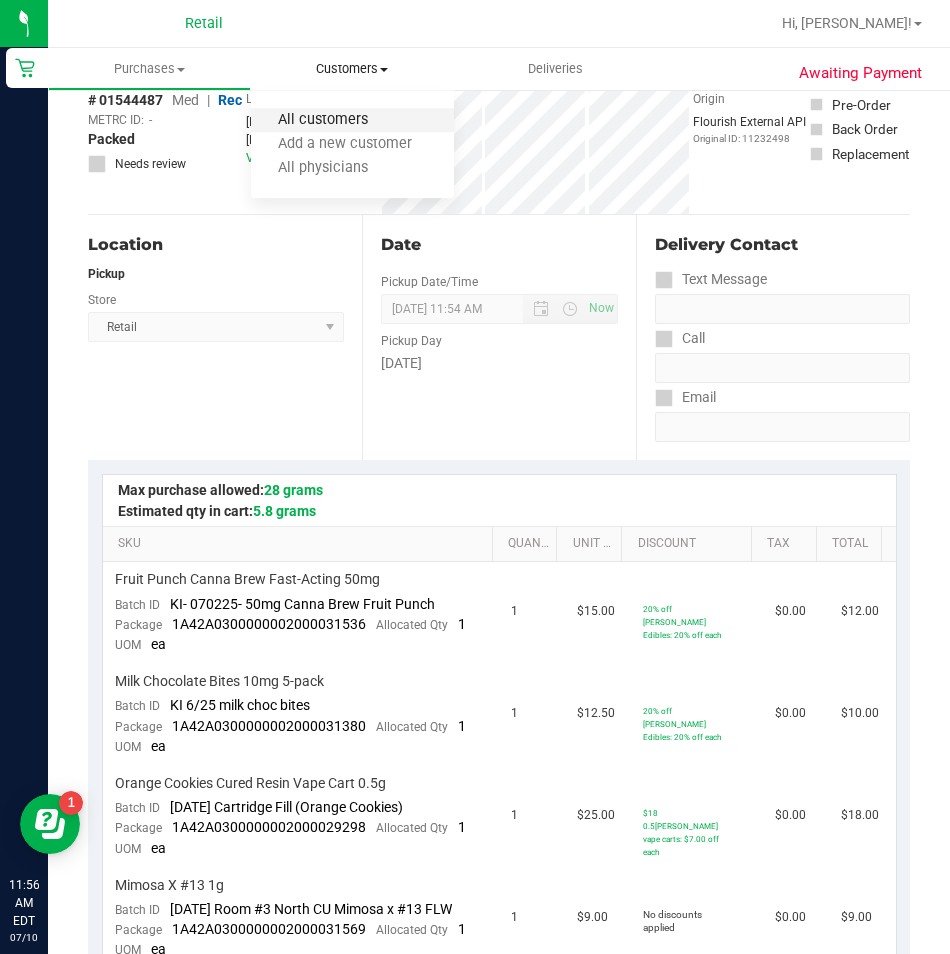 click on "All customers" at bounding box center [323, 120] 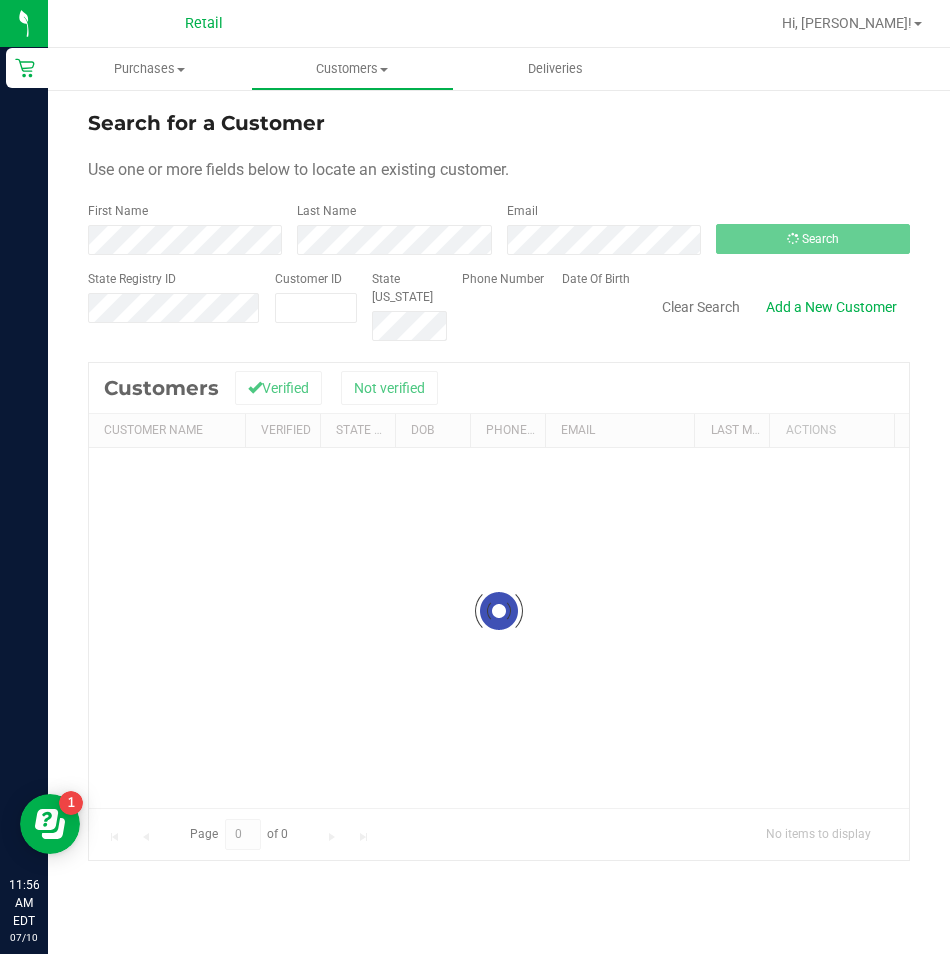 scroll, scrollTop: 0, scrollLeft: 0, axis: both 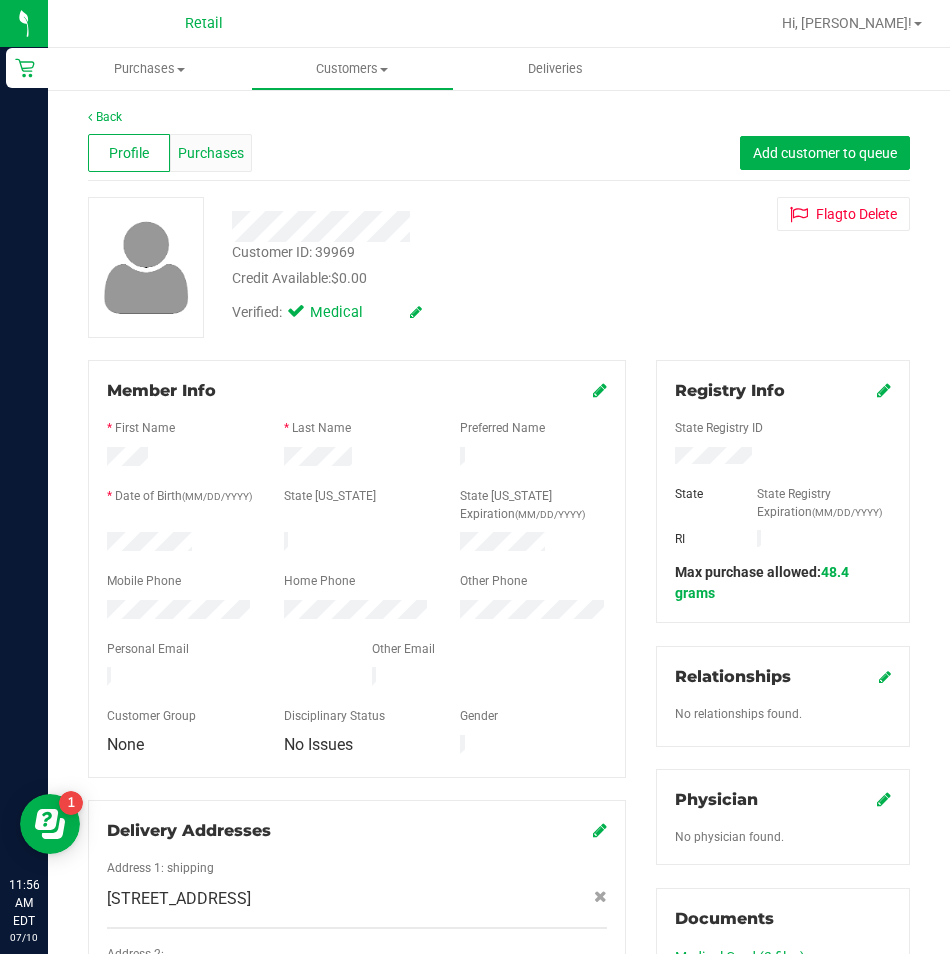 click on "Purchases" at bounding box center (211, 153) 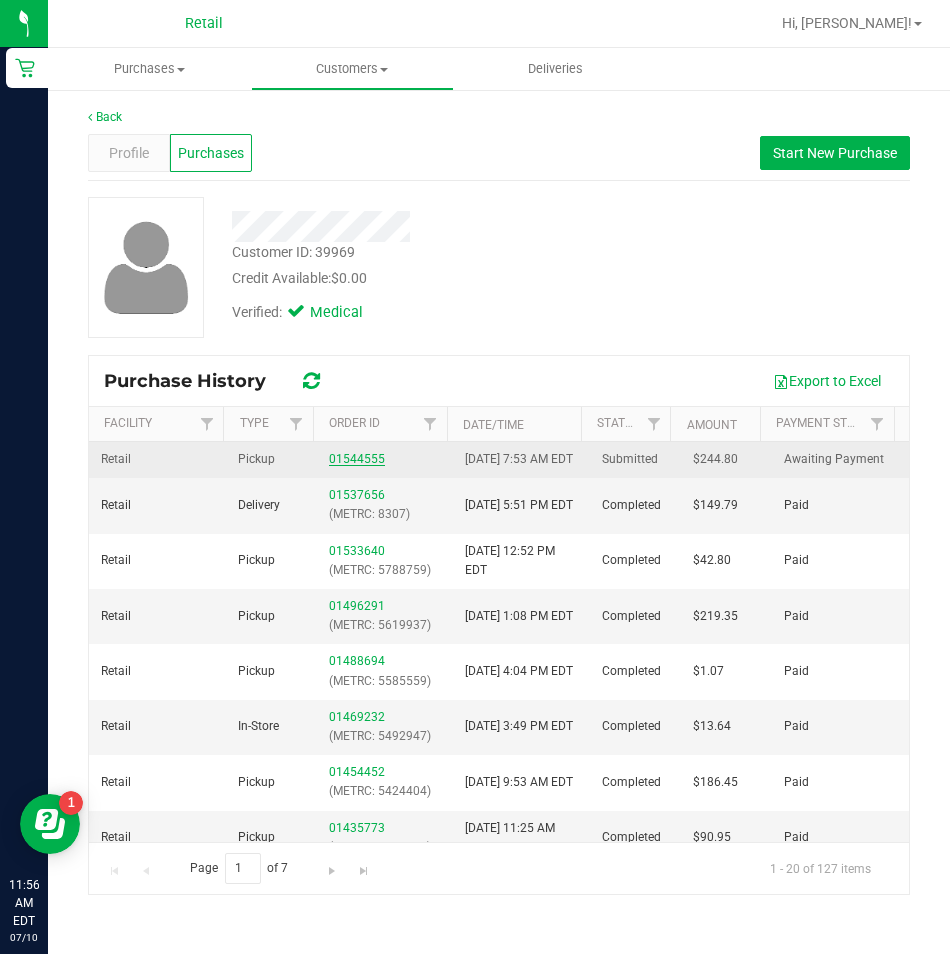 click on "01544555" at bounding box center [357, 459] 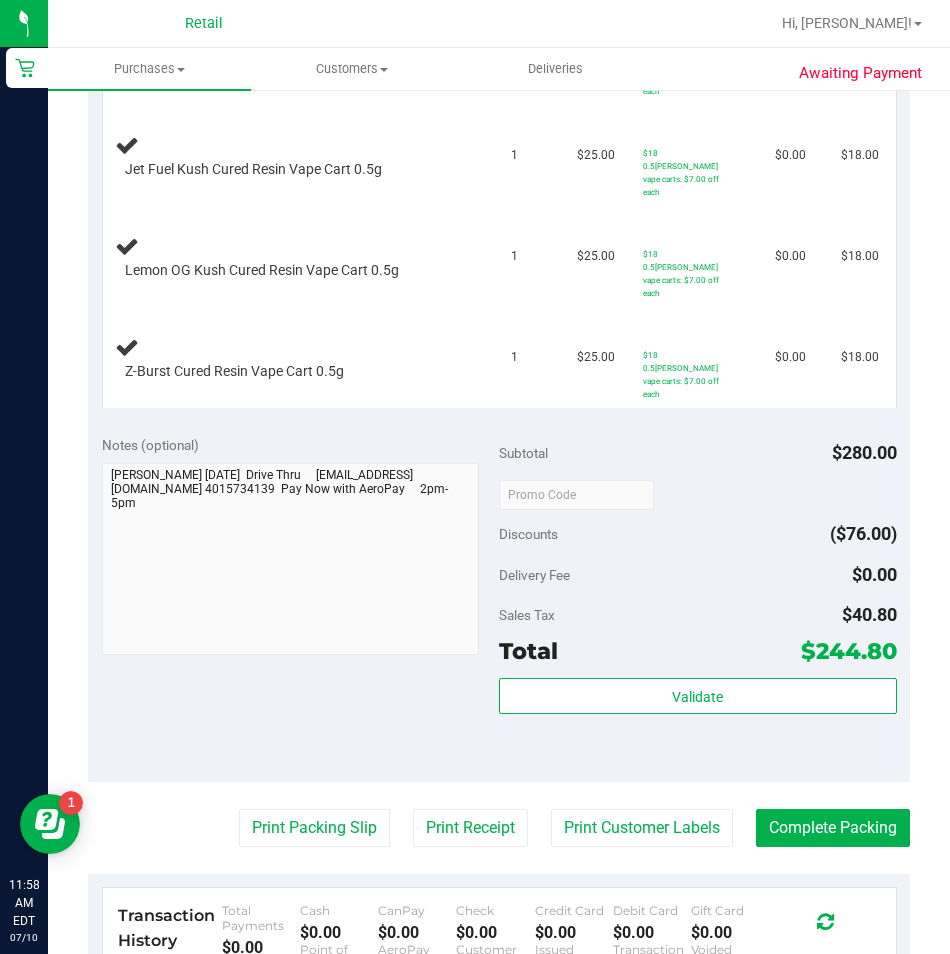 scroll, scrollTop: 1000, scrollLeft: 0, axis: vertical 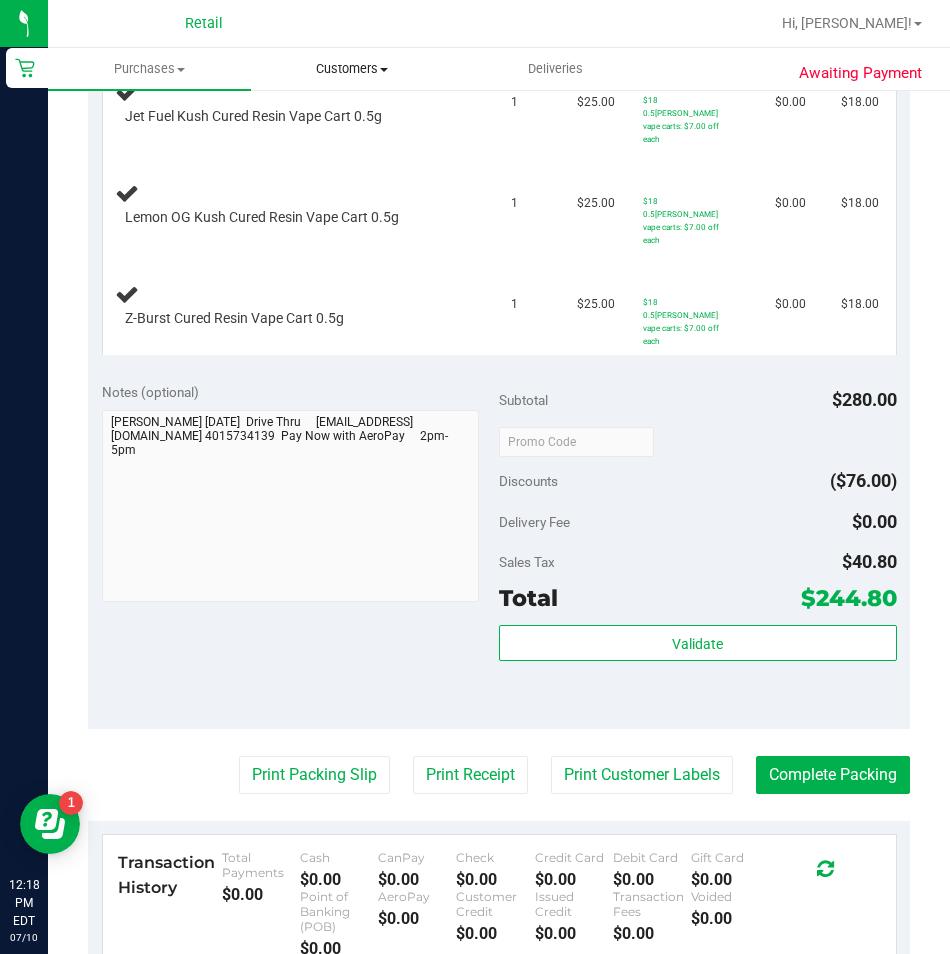 click at bounding box center [384, 70] 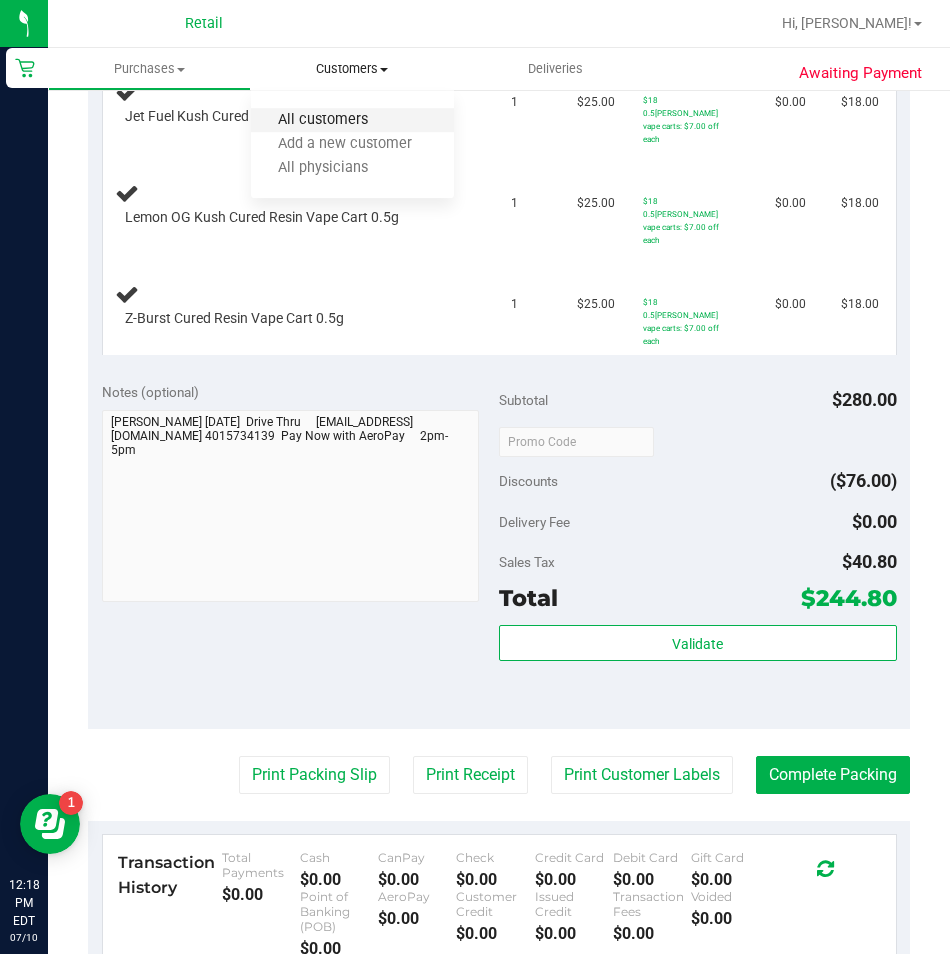 click on "All customers" at bounding box center (323, 120) 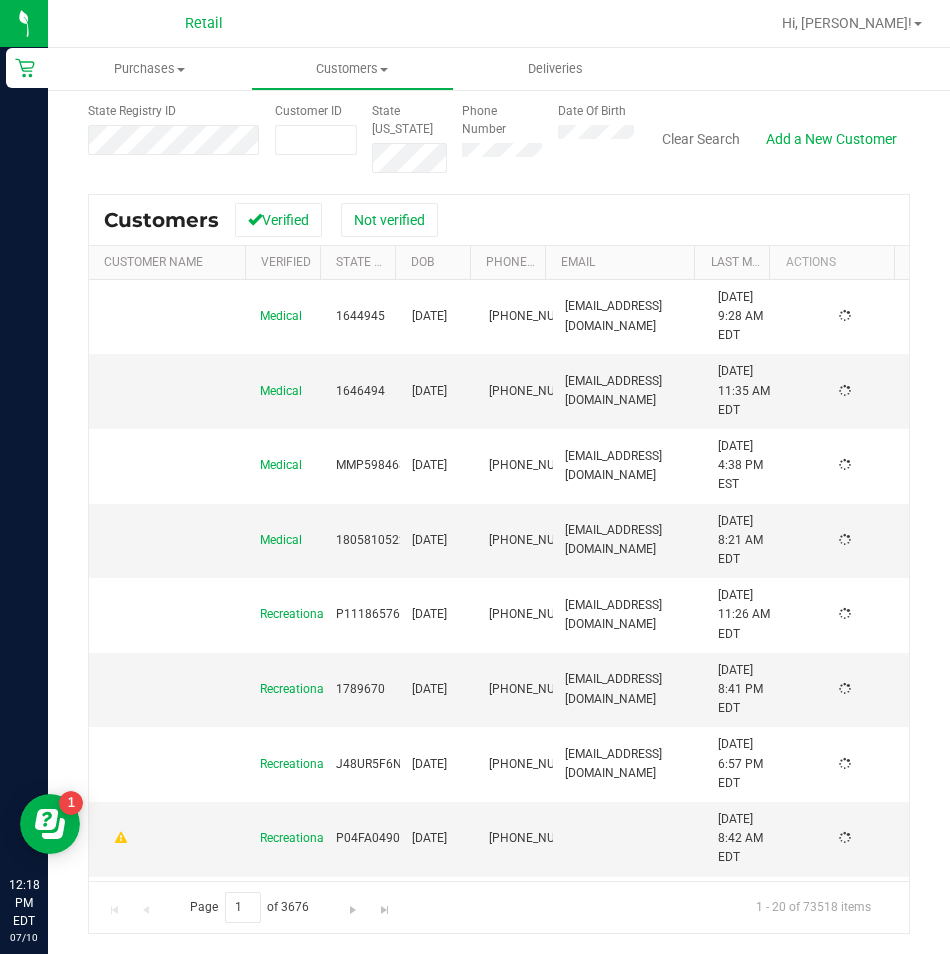 scroll, scrollTop: 0, scrollLeft: 0, axis: both 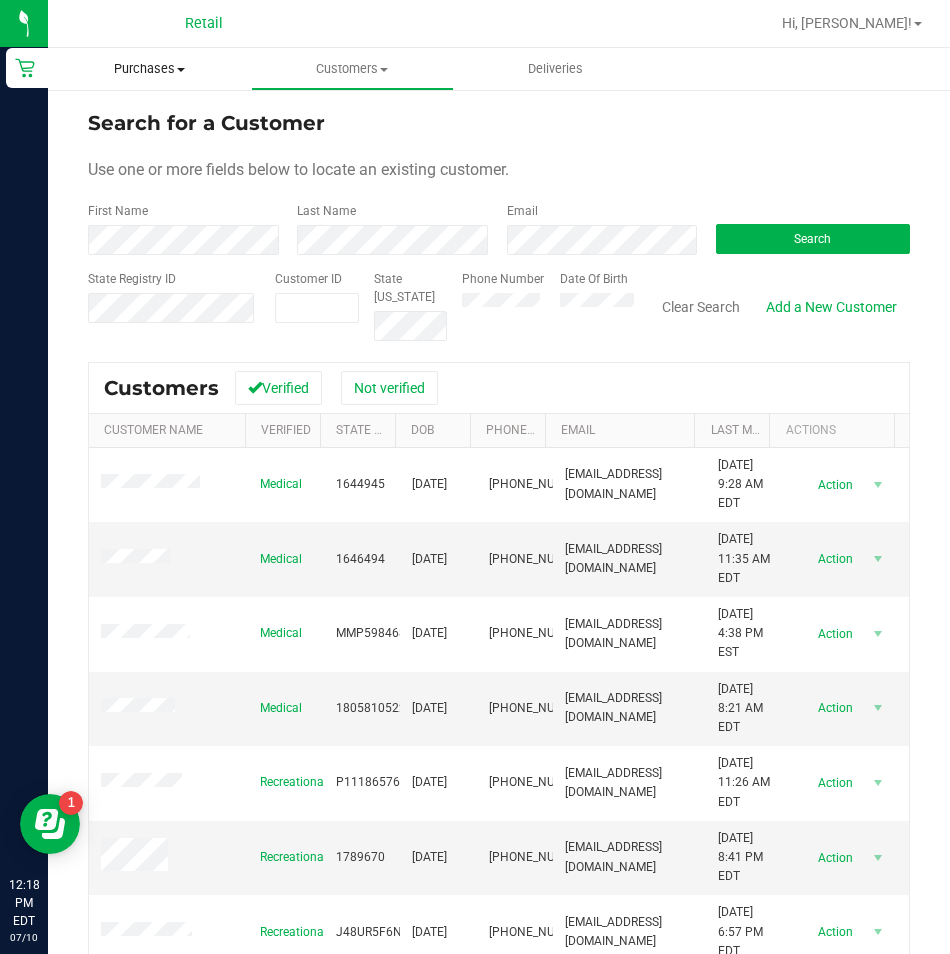 click on "Purchases" at bounding box center (149, 69) 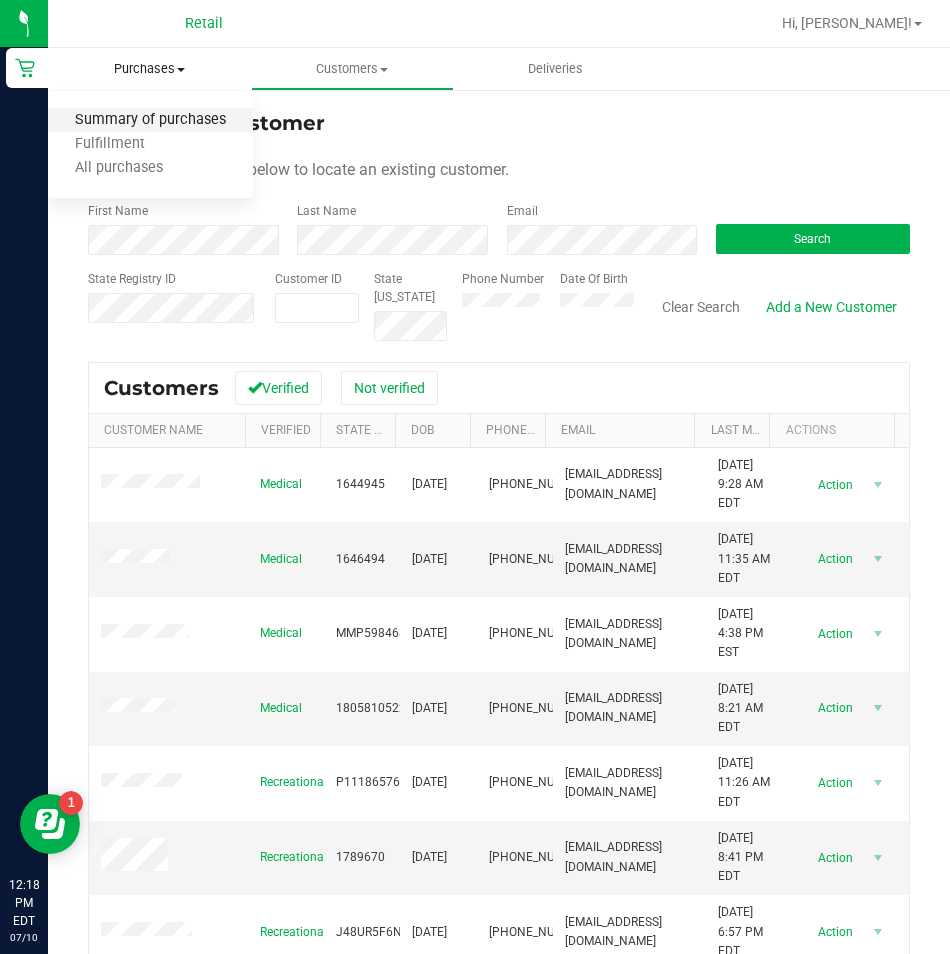 click on "Summary of purchases" at bounding box center (150, 120) 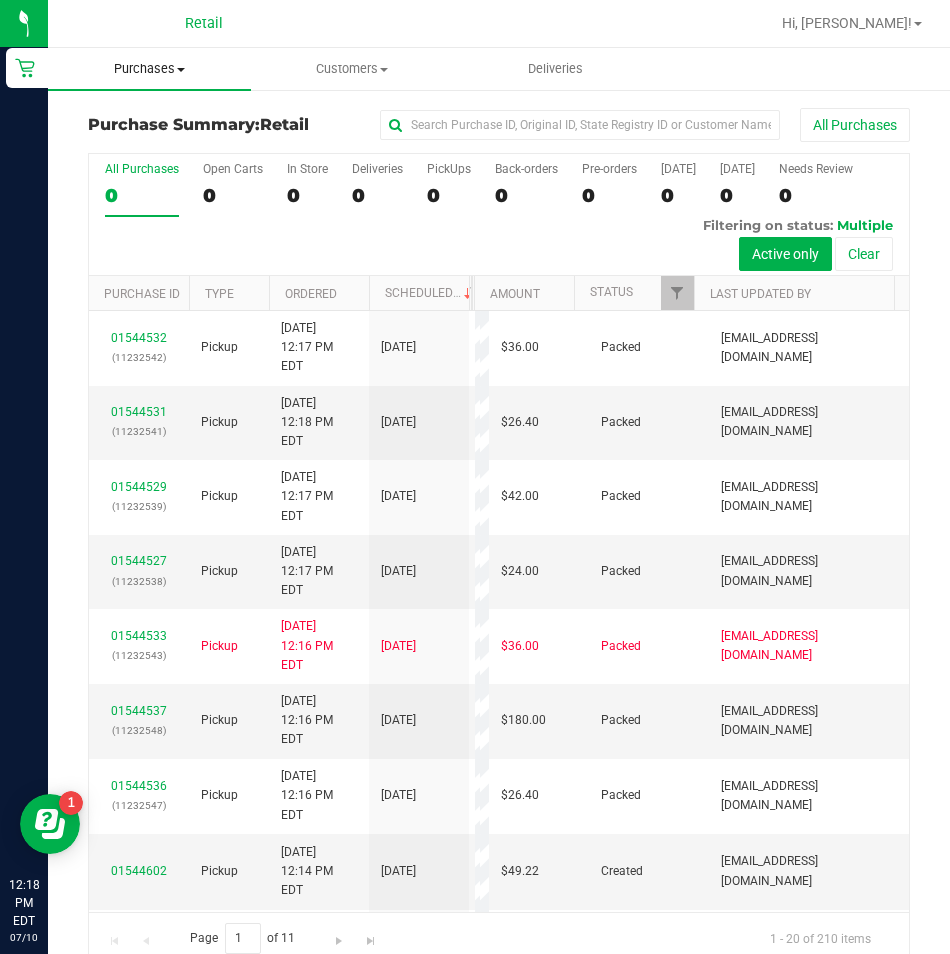 click on "Purchases" at bounding box center (149, 69) 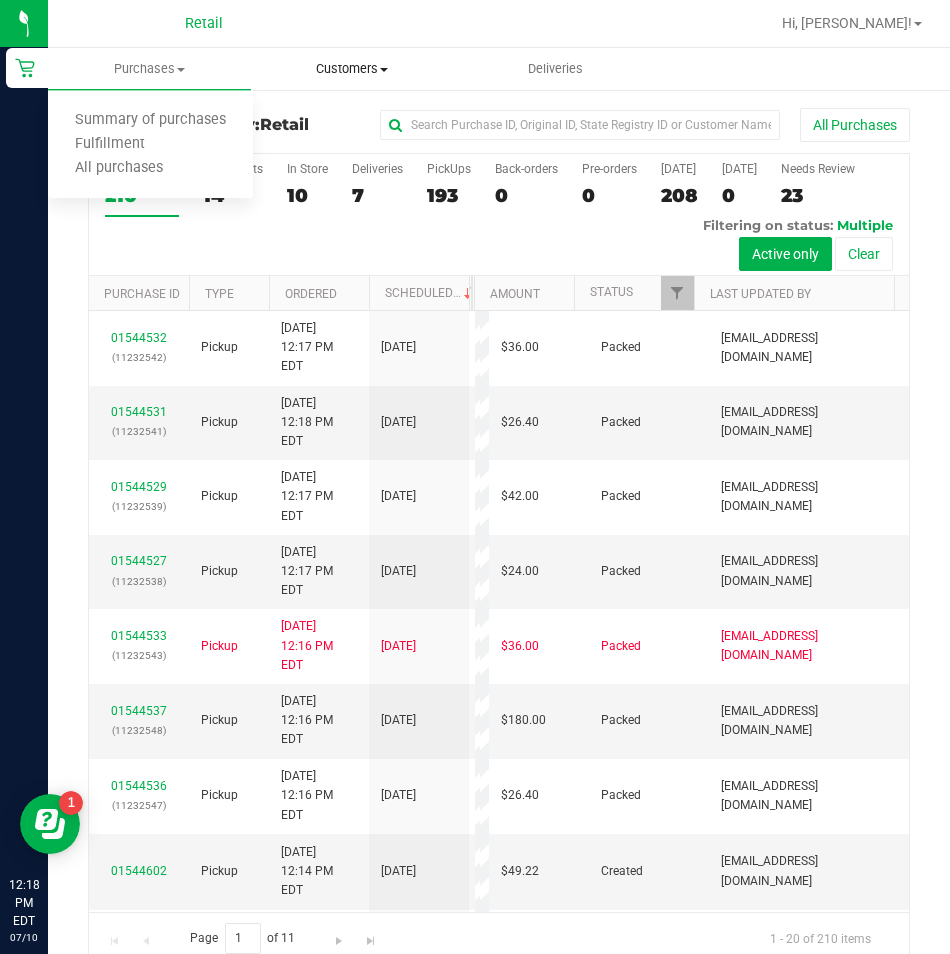 click on "Customers
All customers
Add a new customer
All physicians" at bounding box center [352, 69] 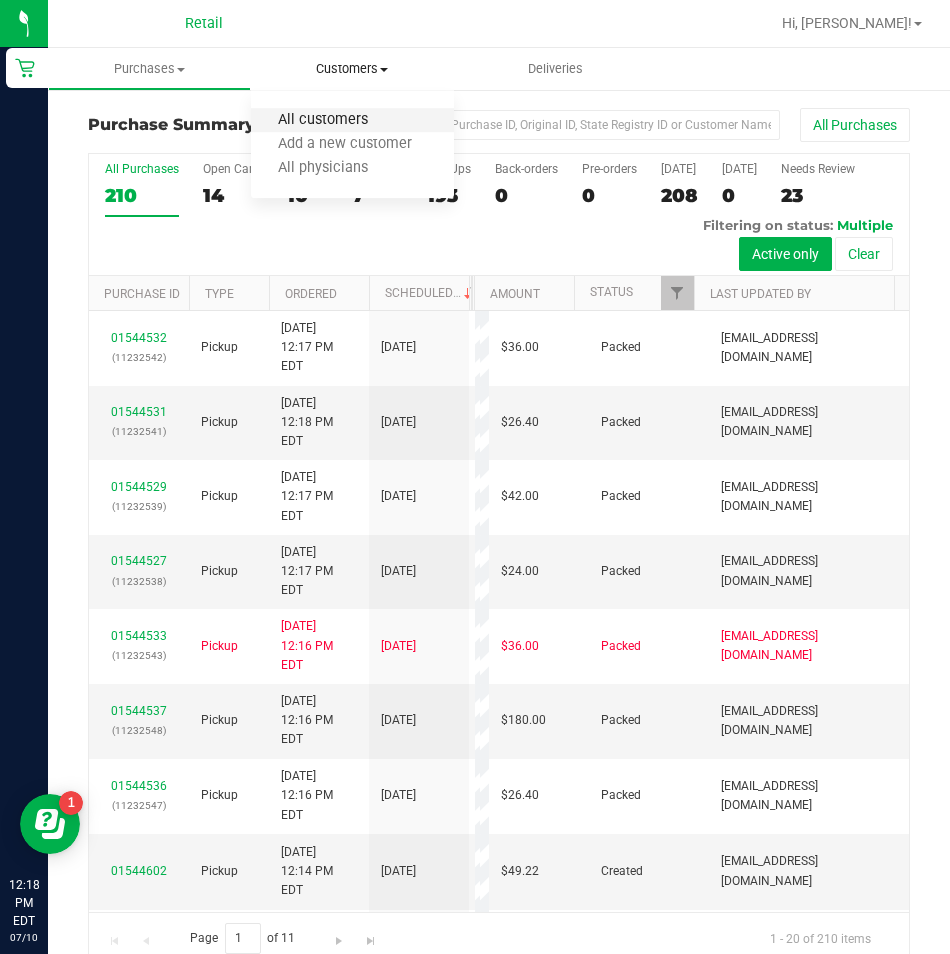 click on "All customers" at bounding box center [323, 120] 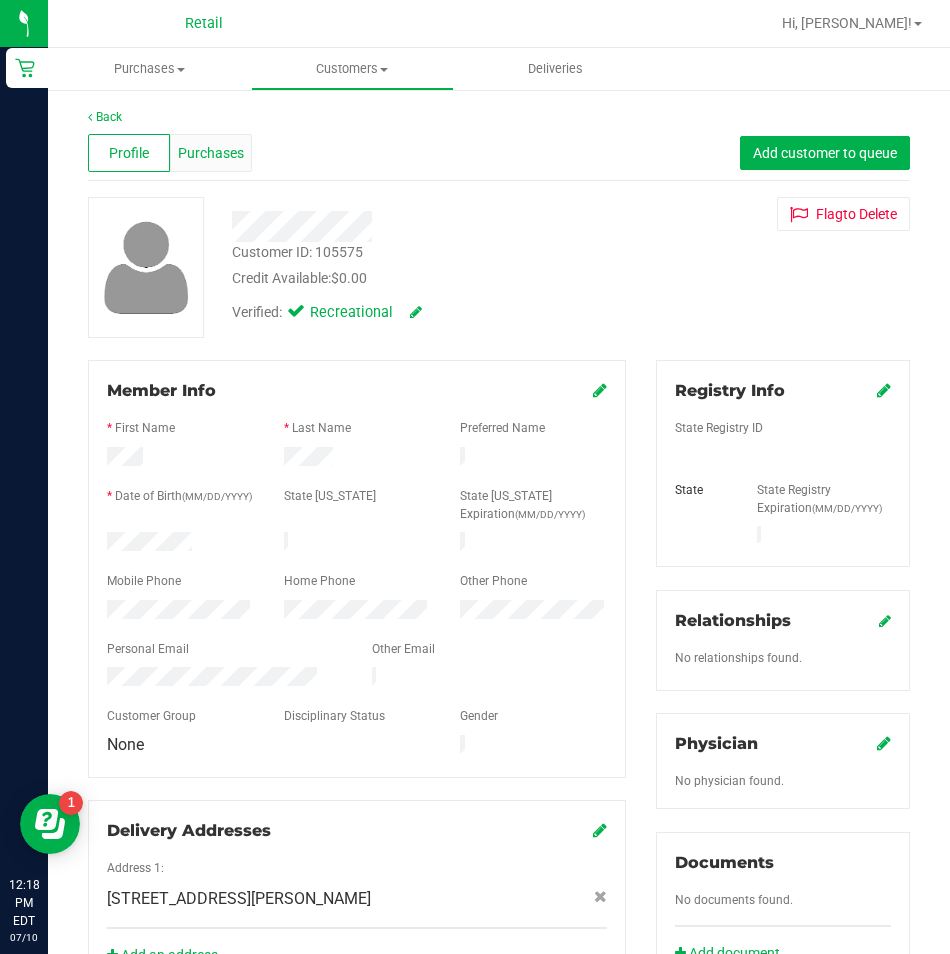 click on "Purchases" at bounding box center [211, 153] 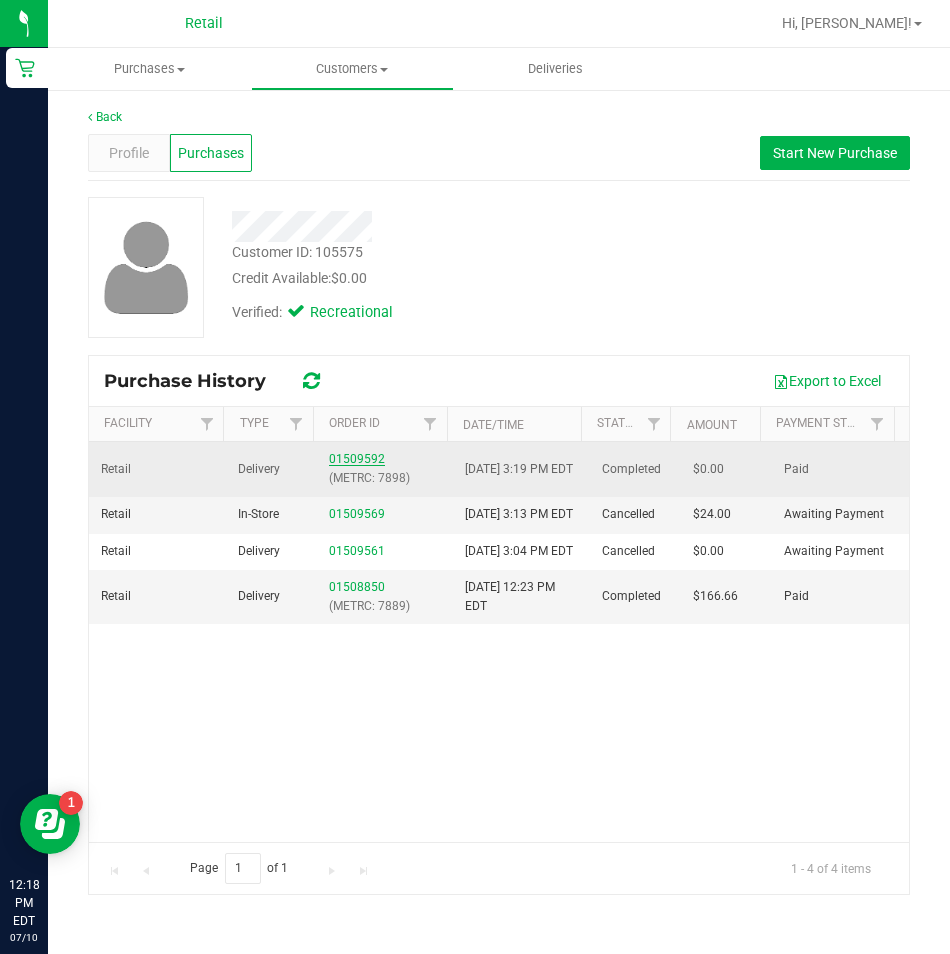 click on "01509592" at bounding box center [357, 459] 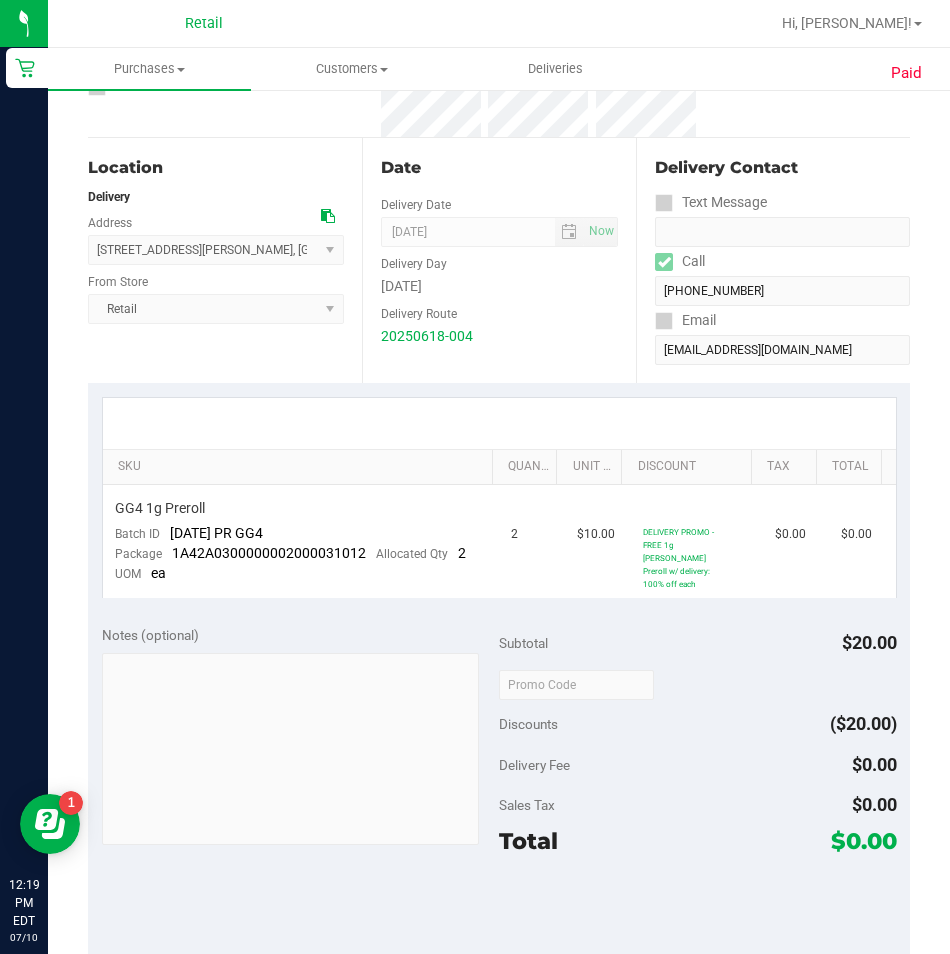 scroll, scrollTop: 0, scrollLeft: 0, axis: both 